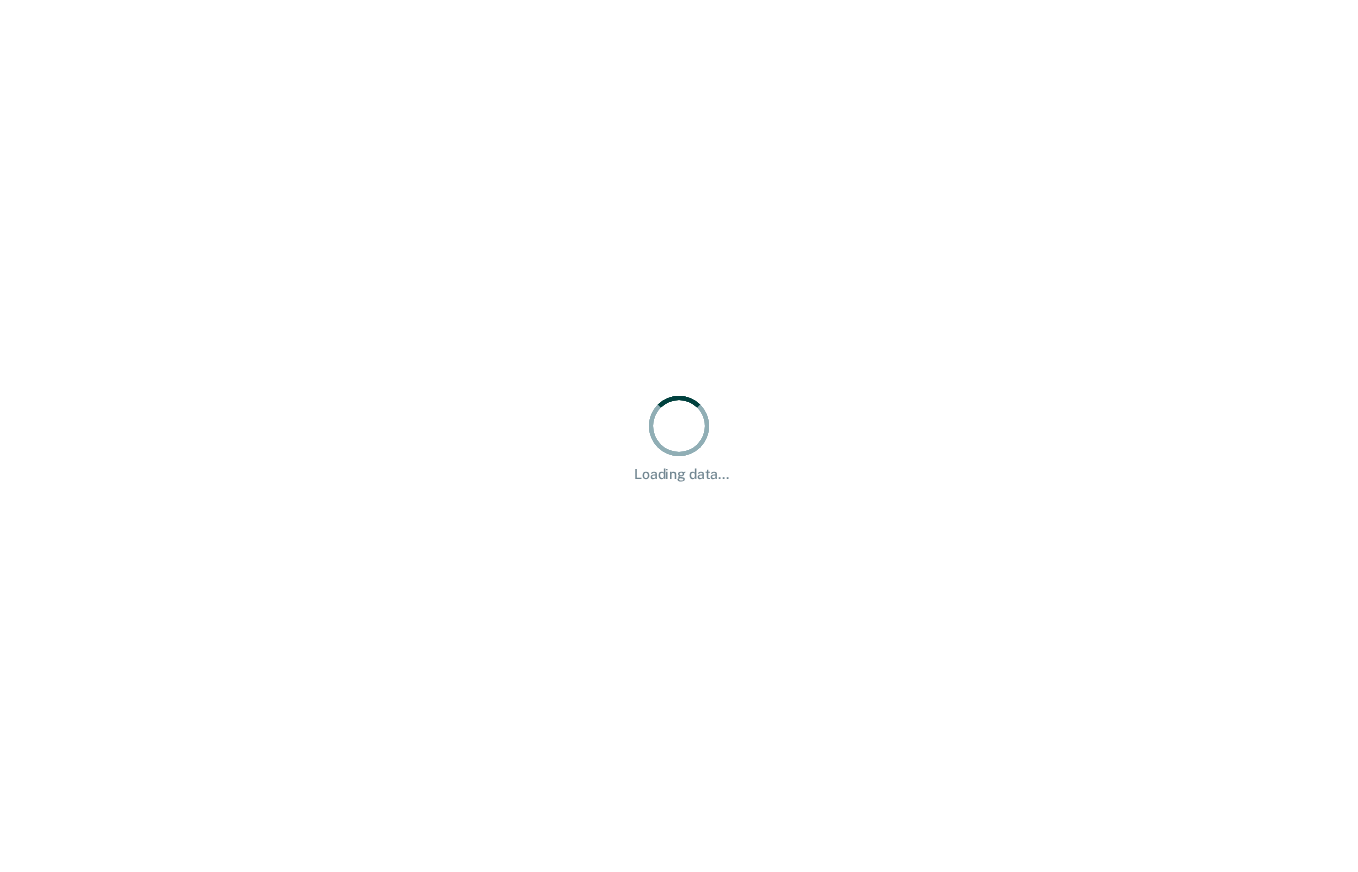 scroll, scrollTop: 0, scrollLeft: 0, axis: both 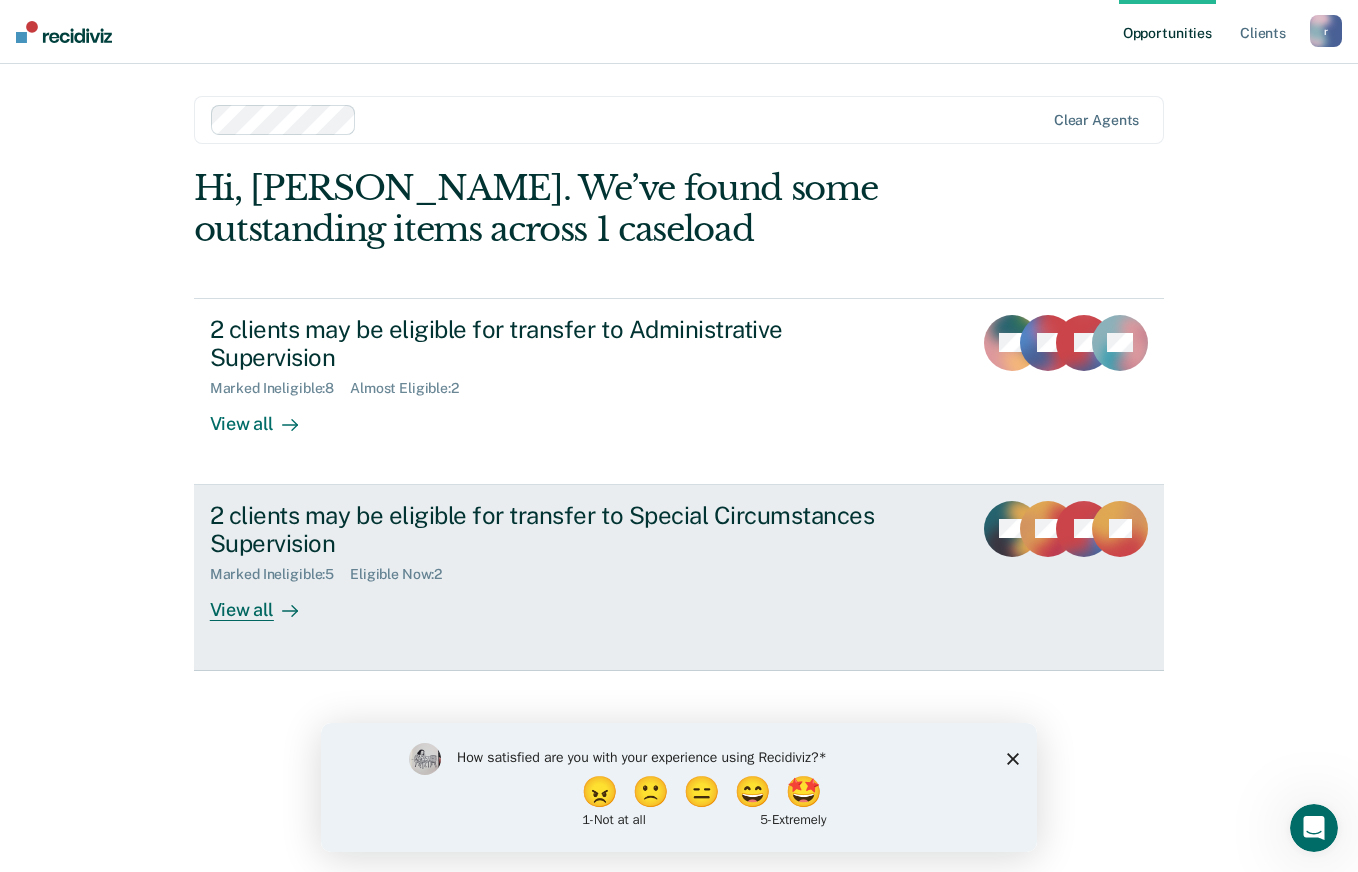 click on "View all" at bounding box center [266, 602] 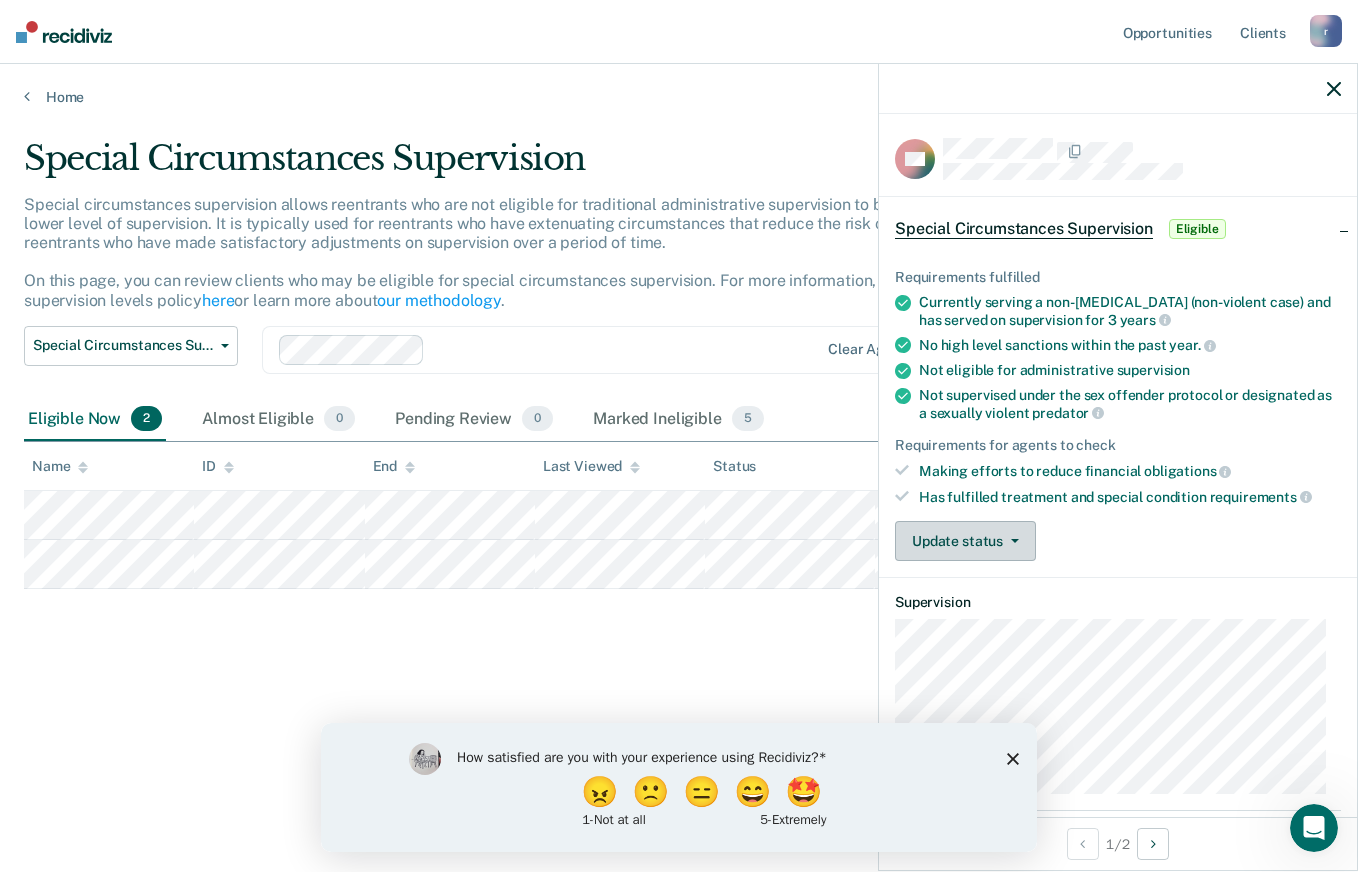 click on "Update status" at bounding box center (965, 541) 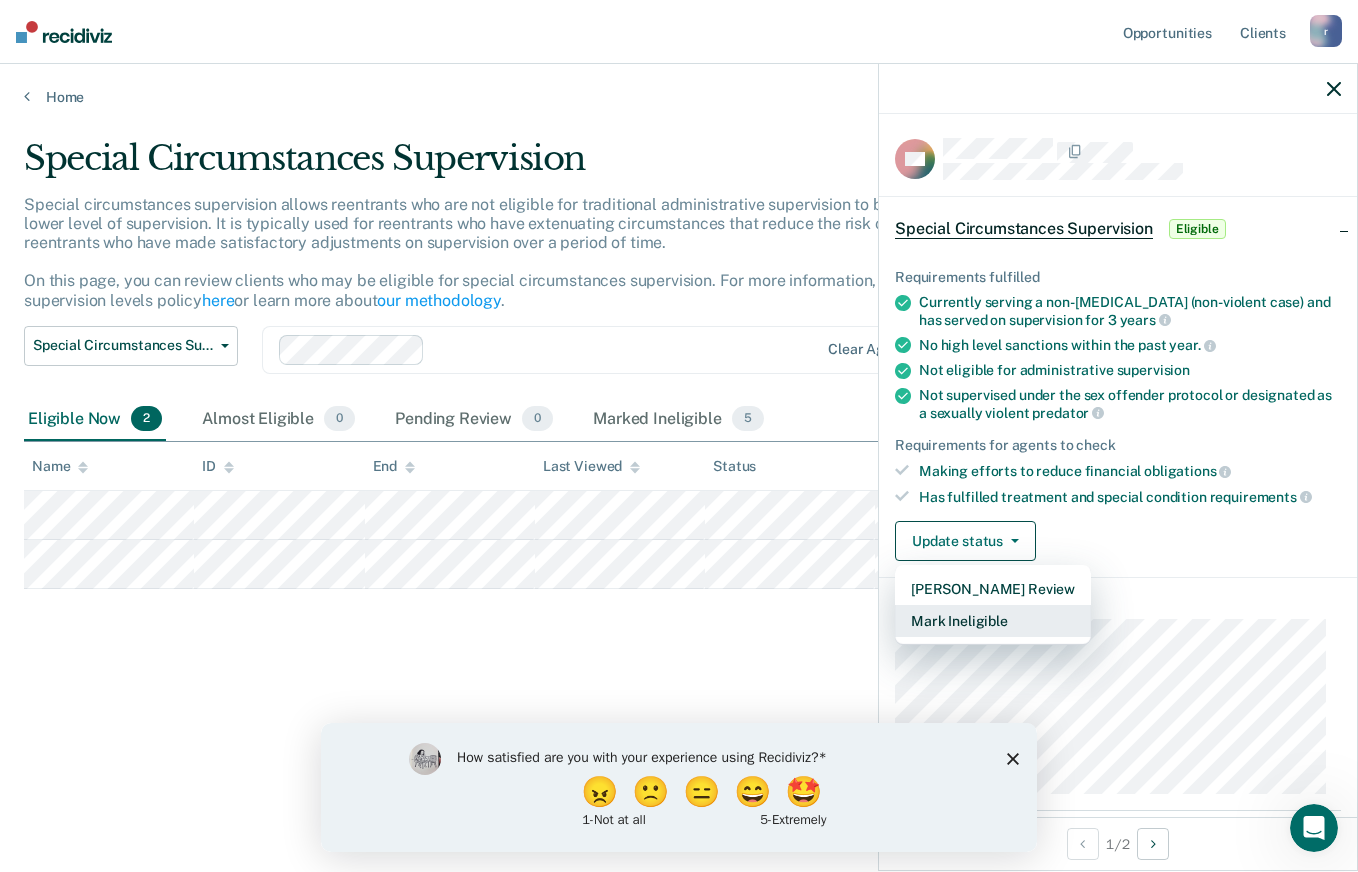 click on "Mark Ineligible" at bounding box center [993, 621] 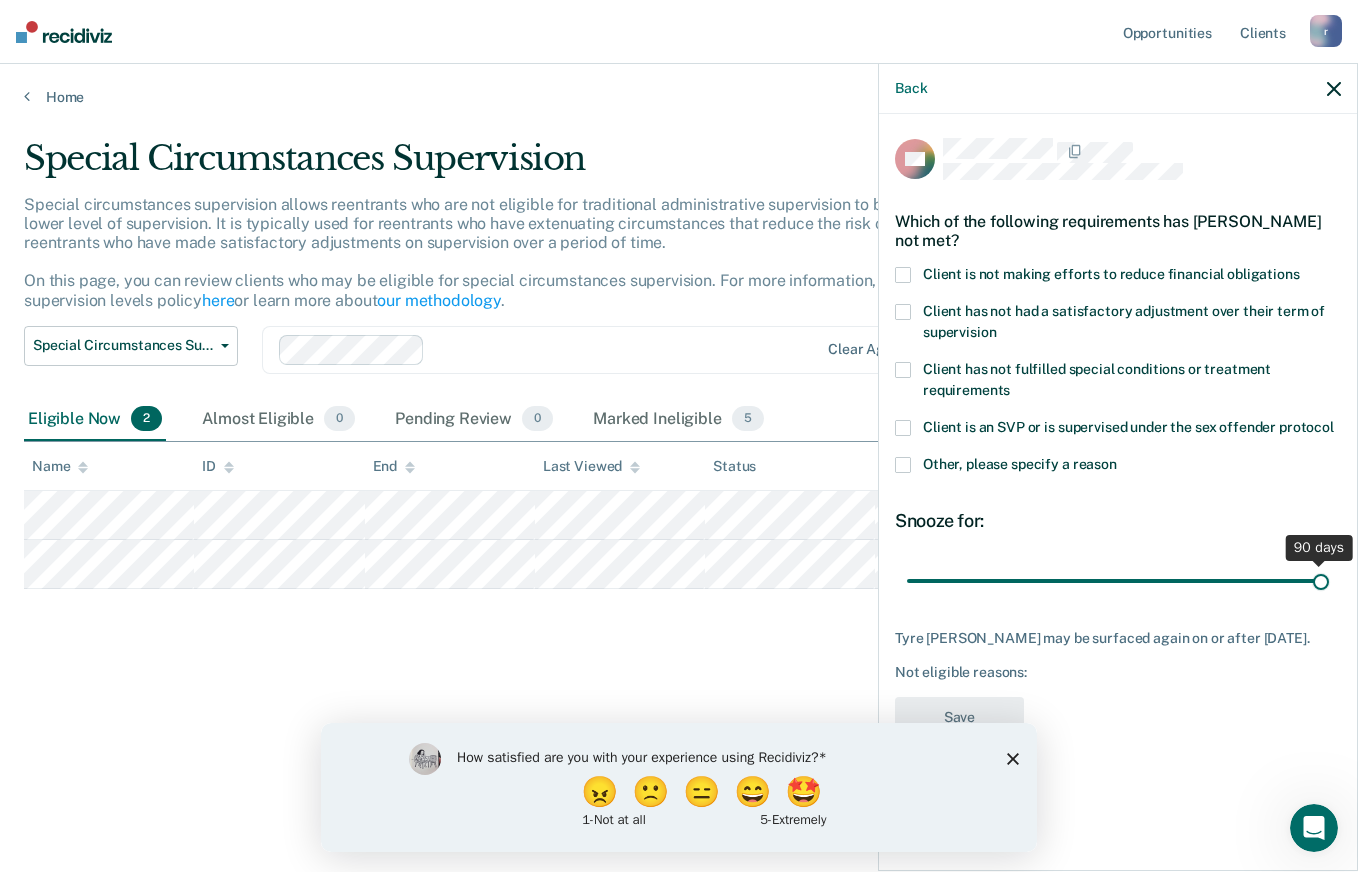 drag, startPoint x: 1050, startPoint y: 578, endPoint x: 1360, endPoint y: 585, distance: 310.079 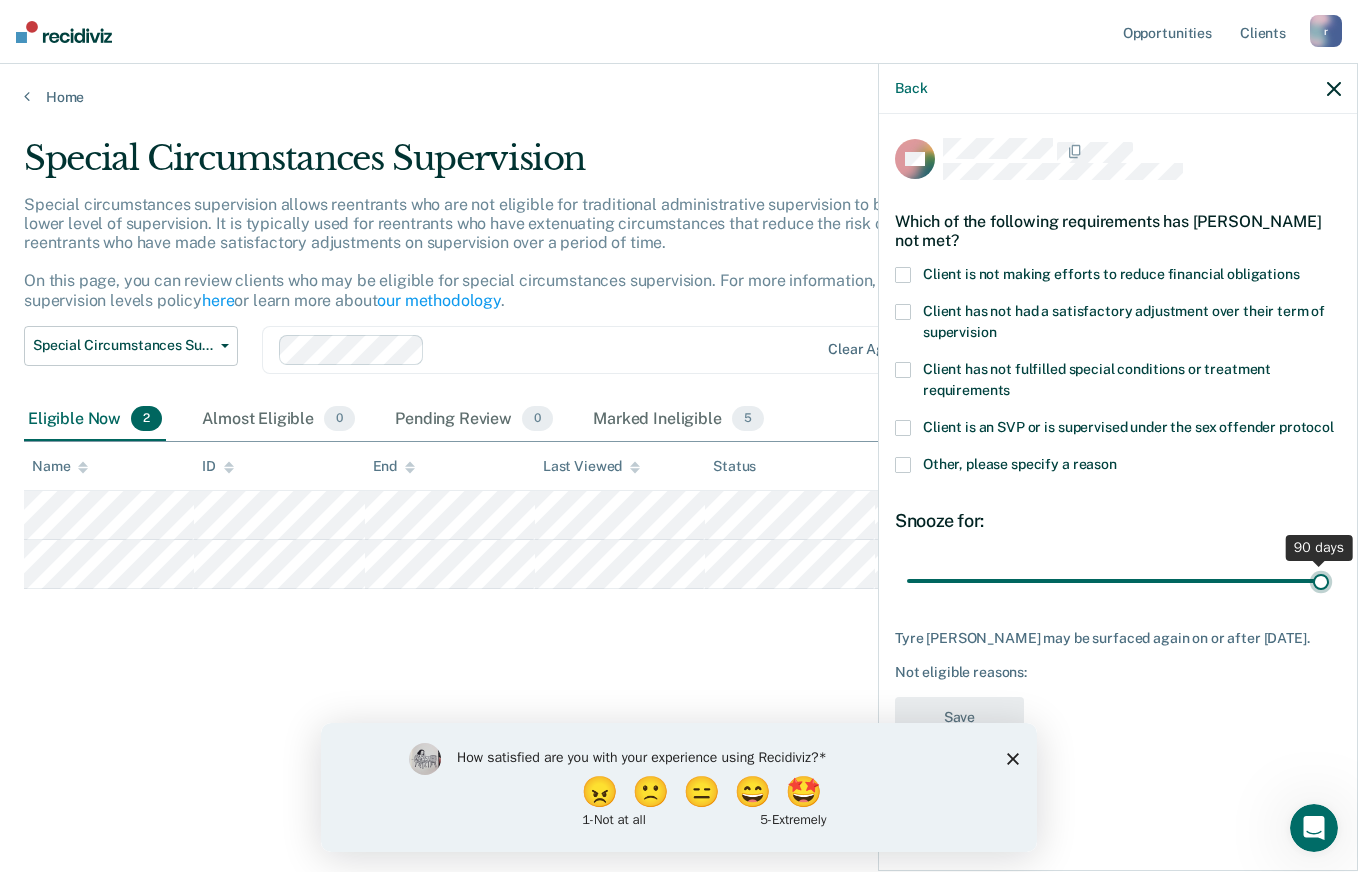 type on "90" 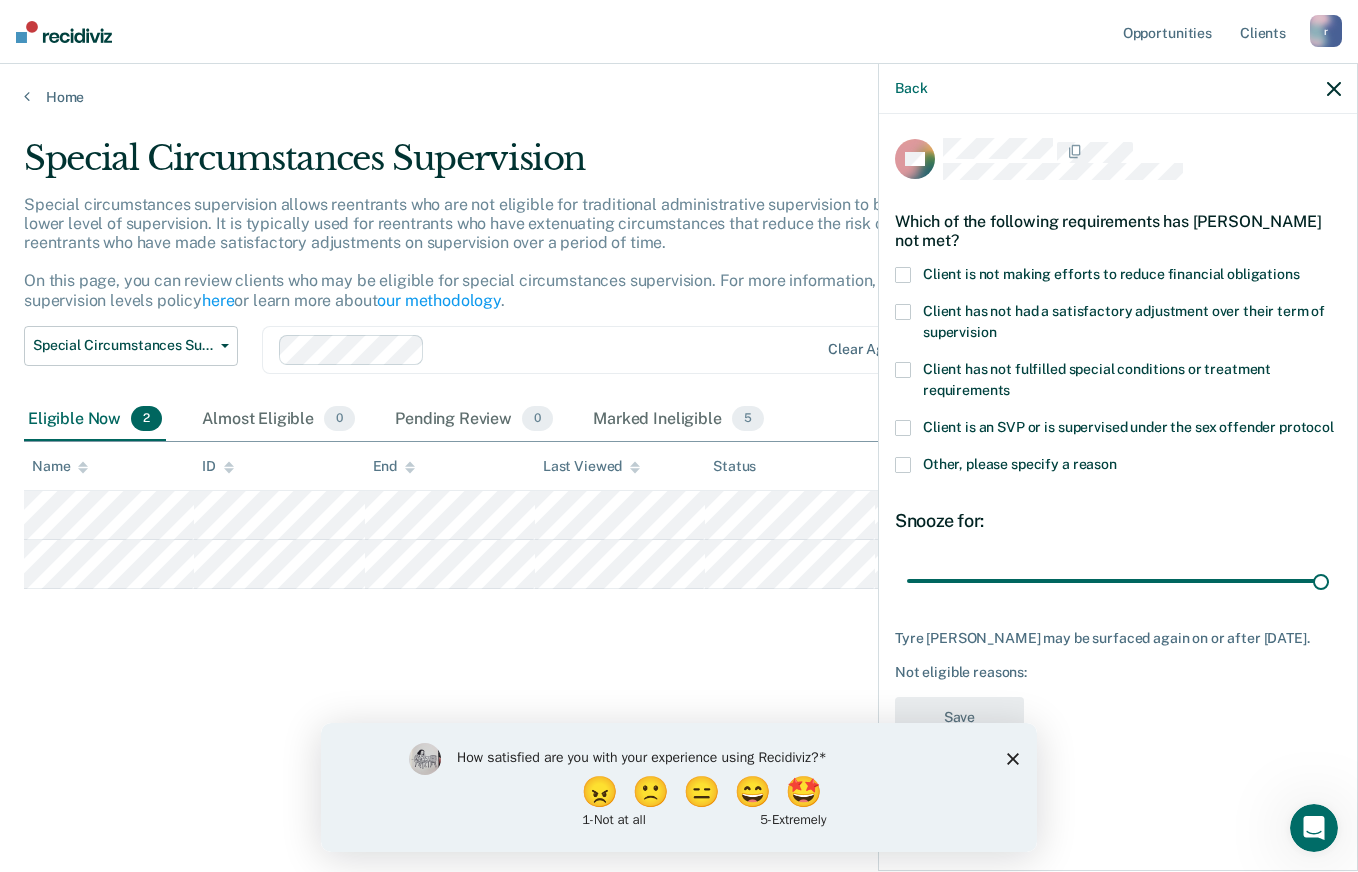 click 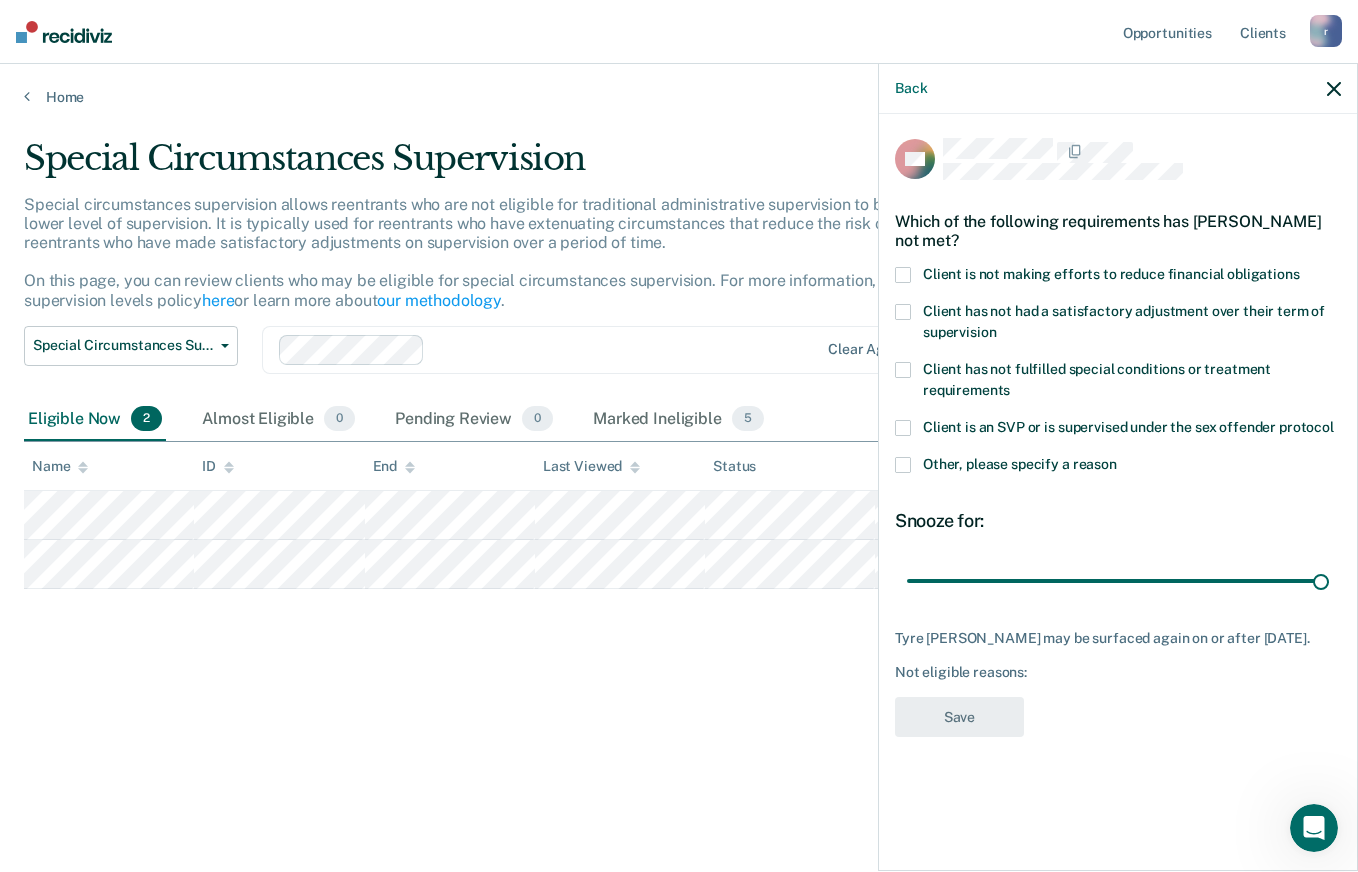 click at bounding box center (903, 275) 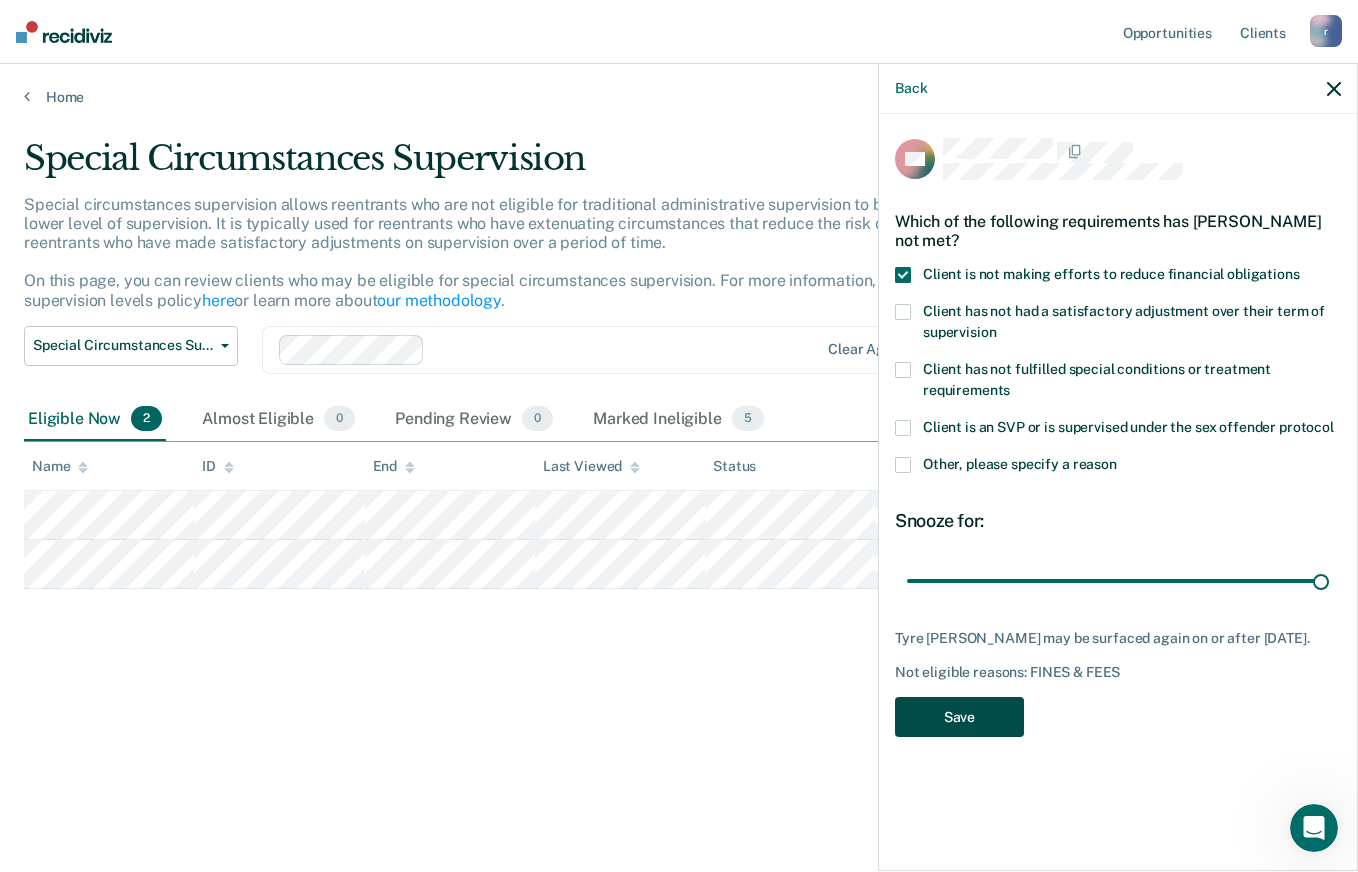 click on "Save" at bounding box center [959, 717] 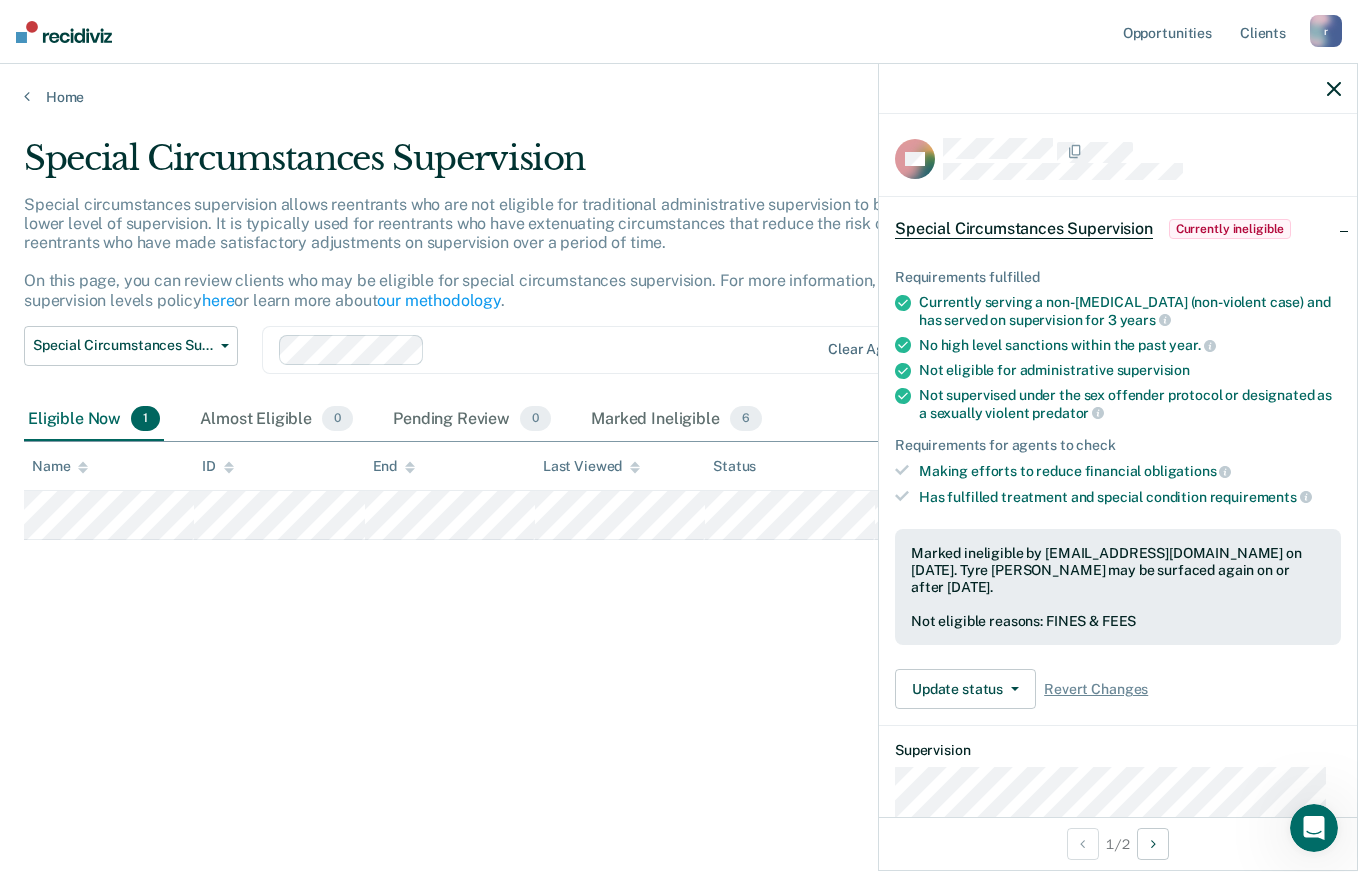 click 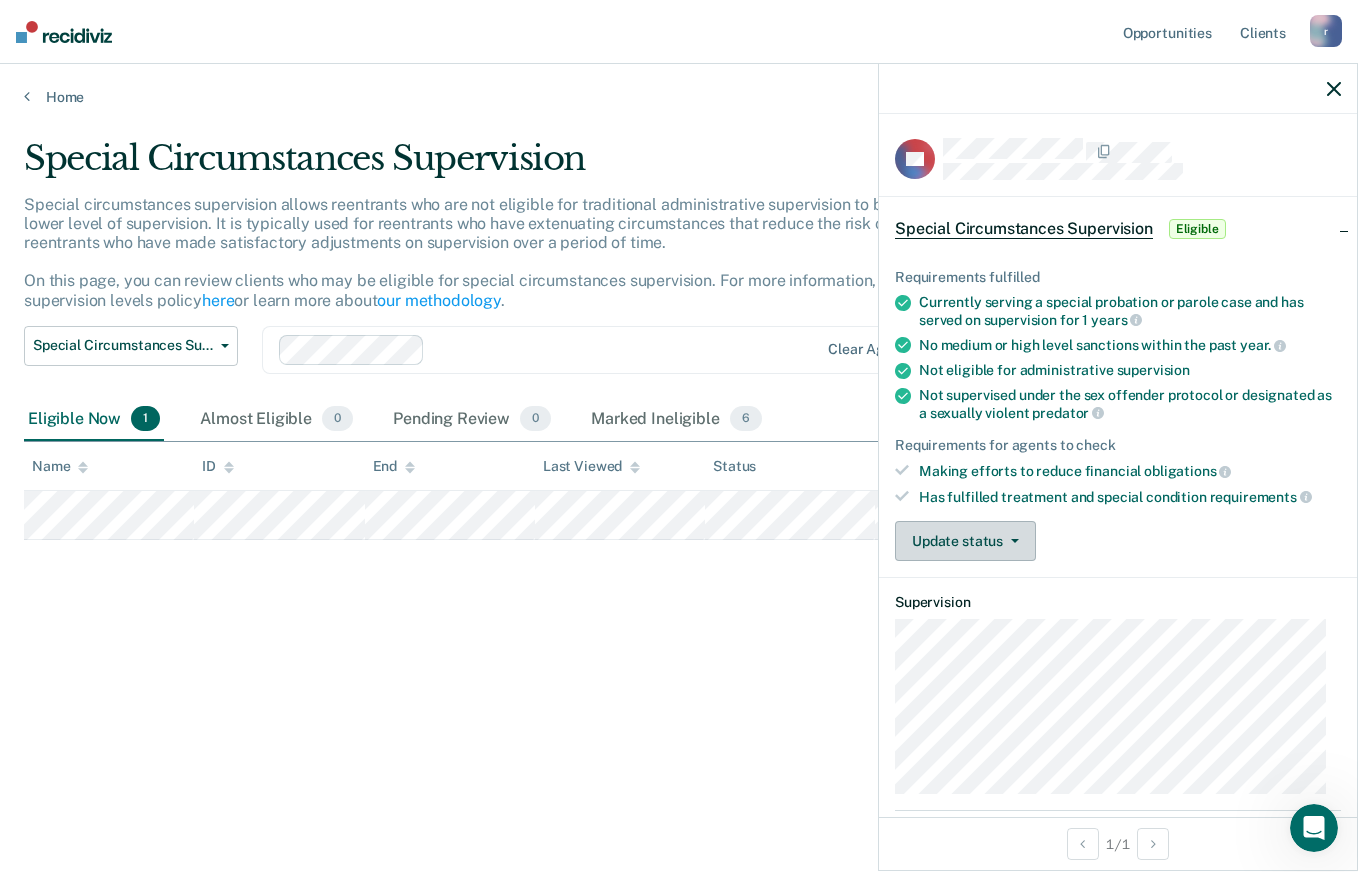 click on "Update status" at bounding box center (965, 541) 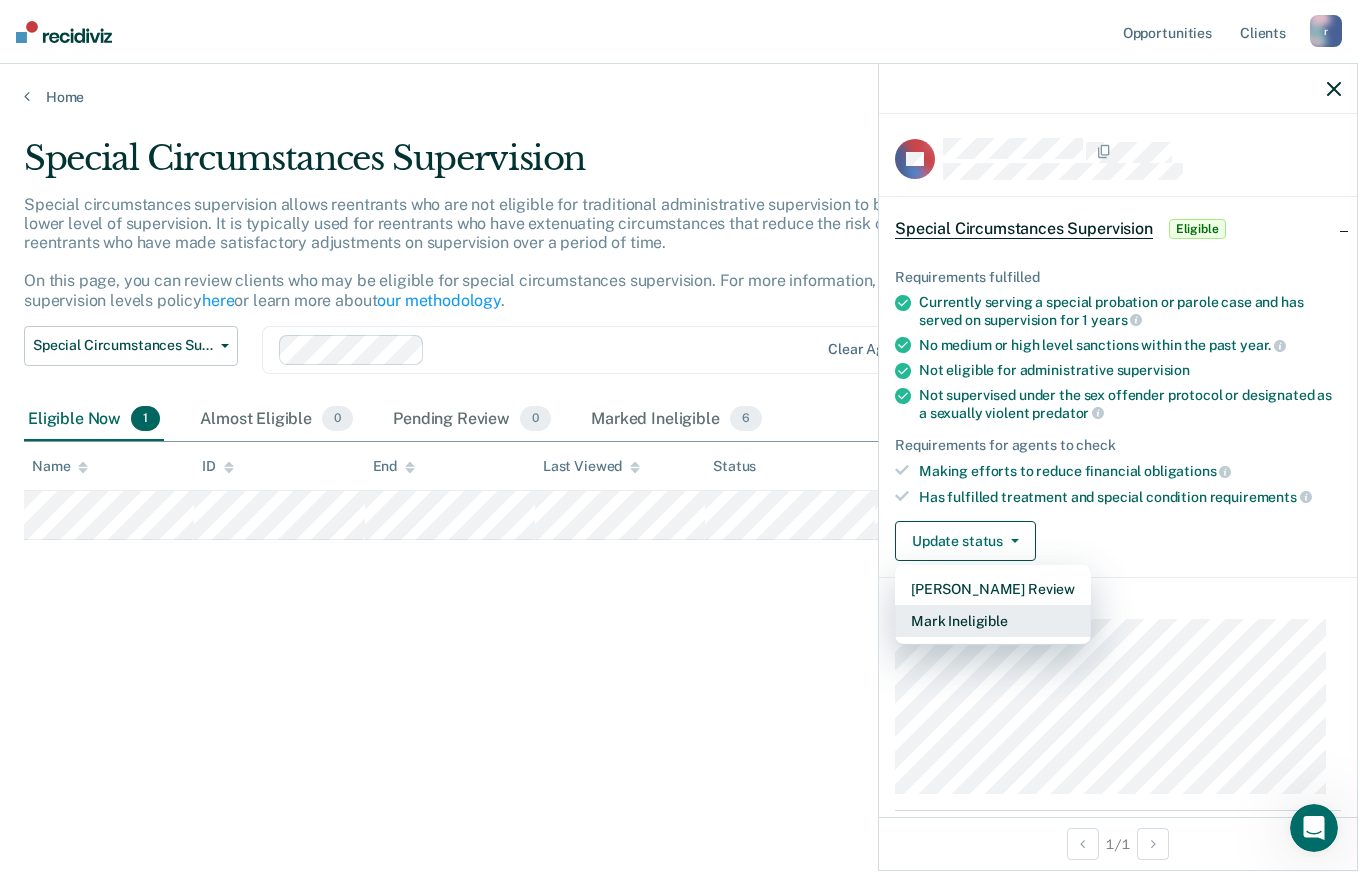 click on "Mark Ineligible" at bounding box center [993, 621] 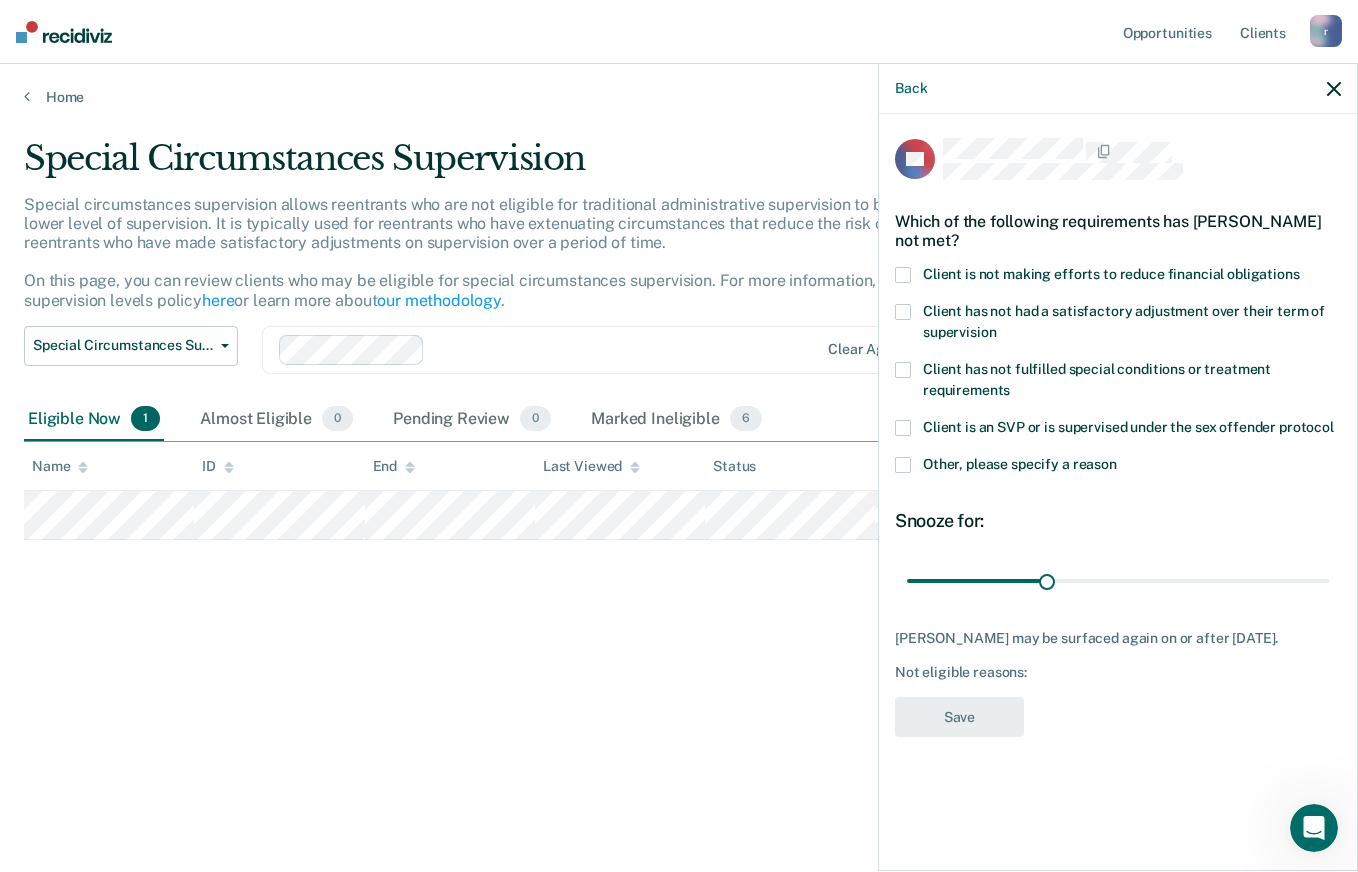 click at bounding box center (903, 275) 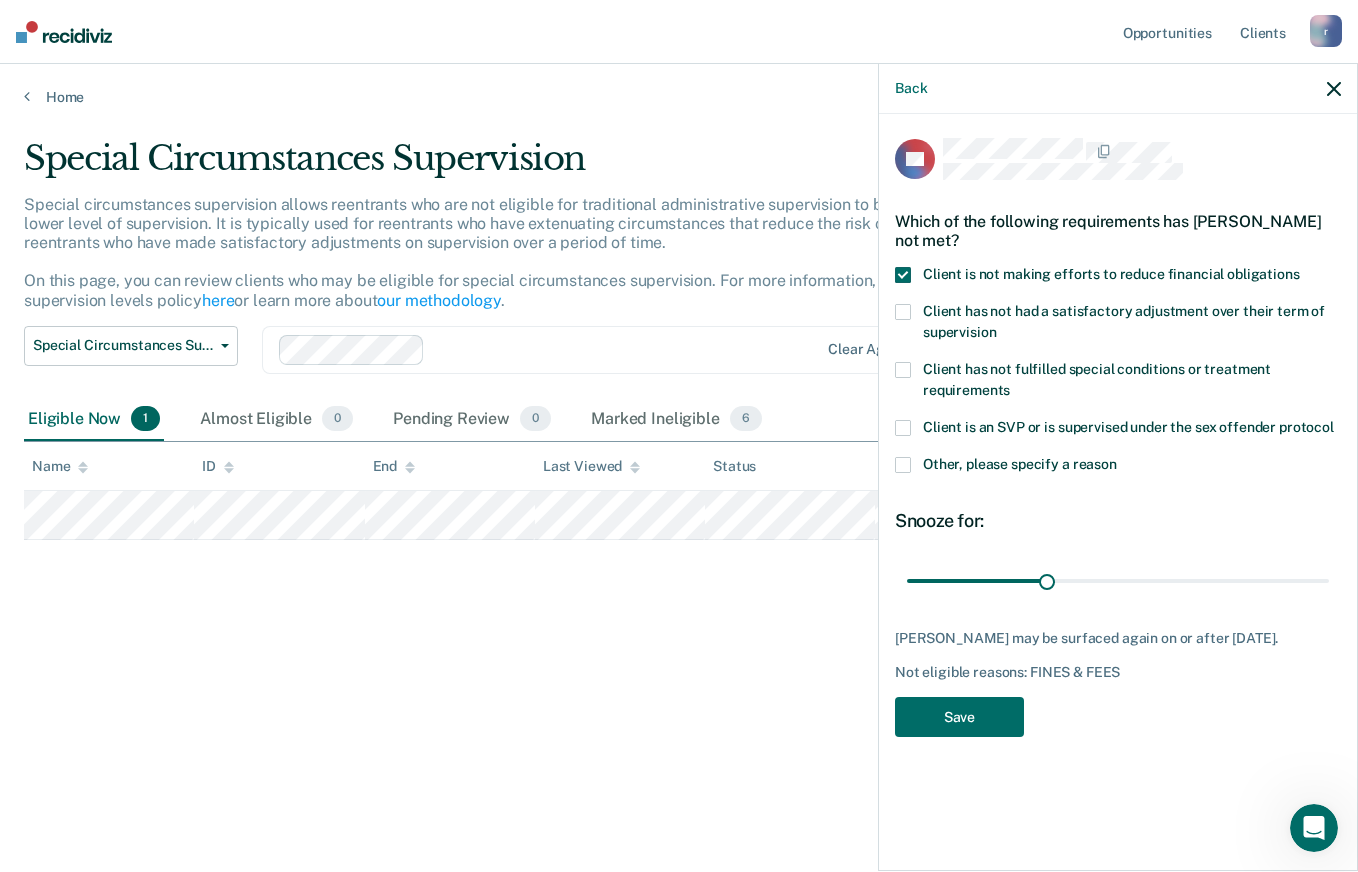 click at bounding box center [903, 312] 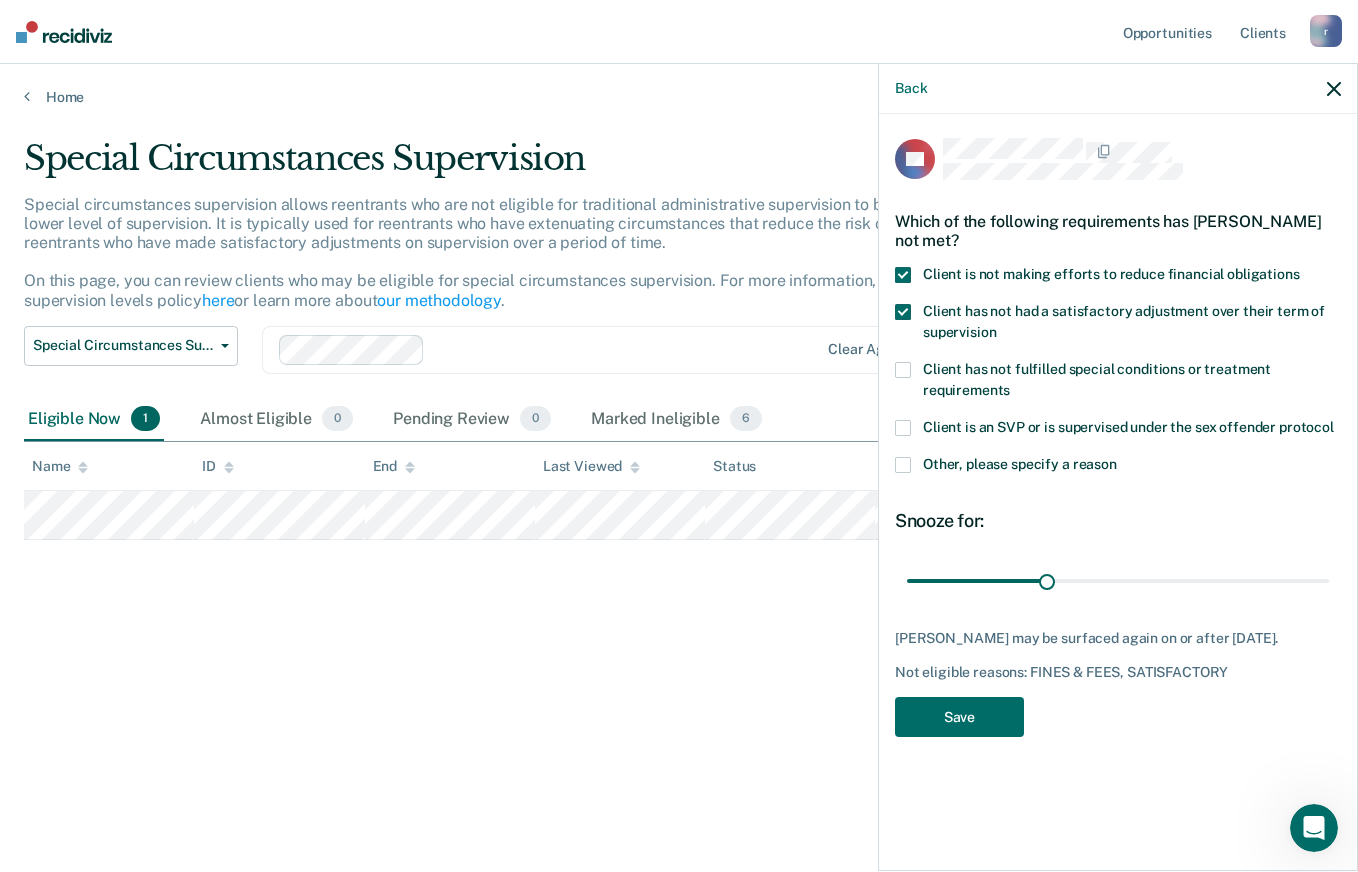 click at bounding box center (903, 370) 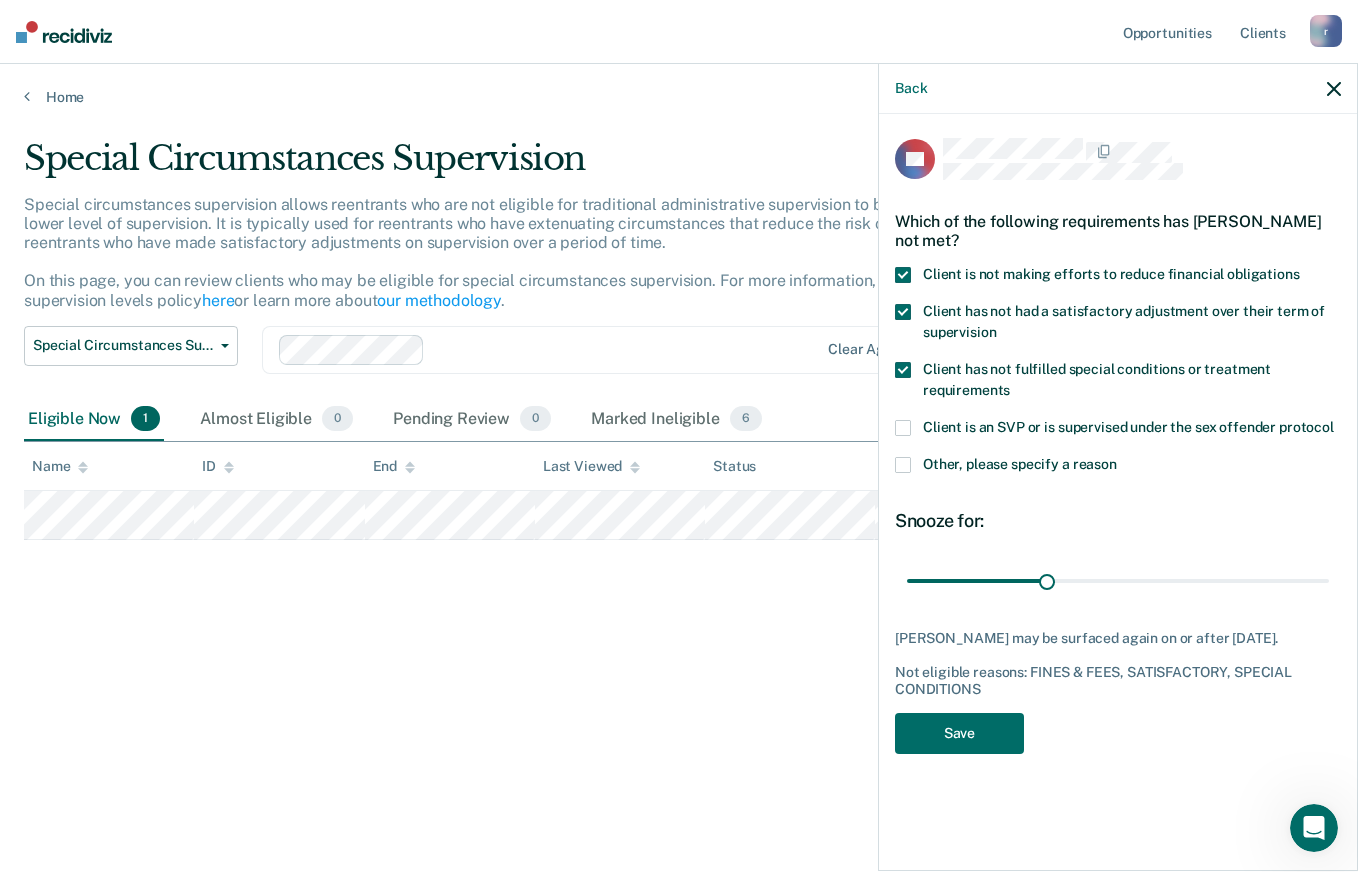 click at bounding box center (903, 465) 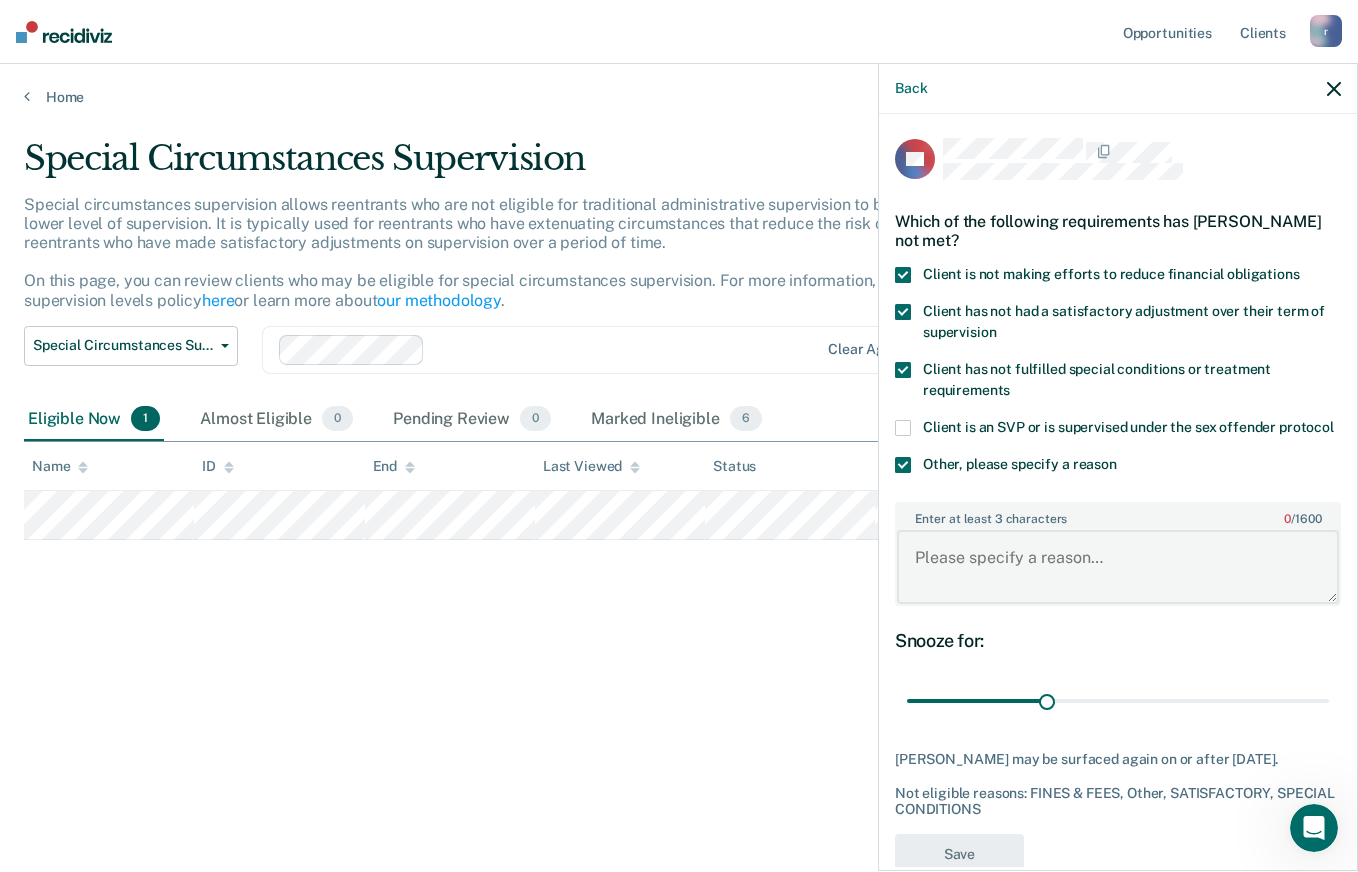 click on "Enter at least 3 characters 0  /  1600" at bounding box center (1118, 567) 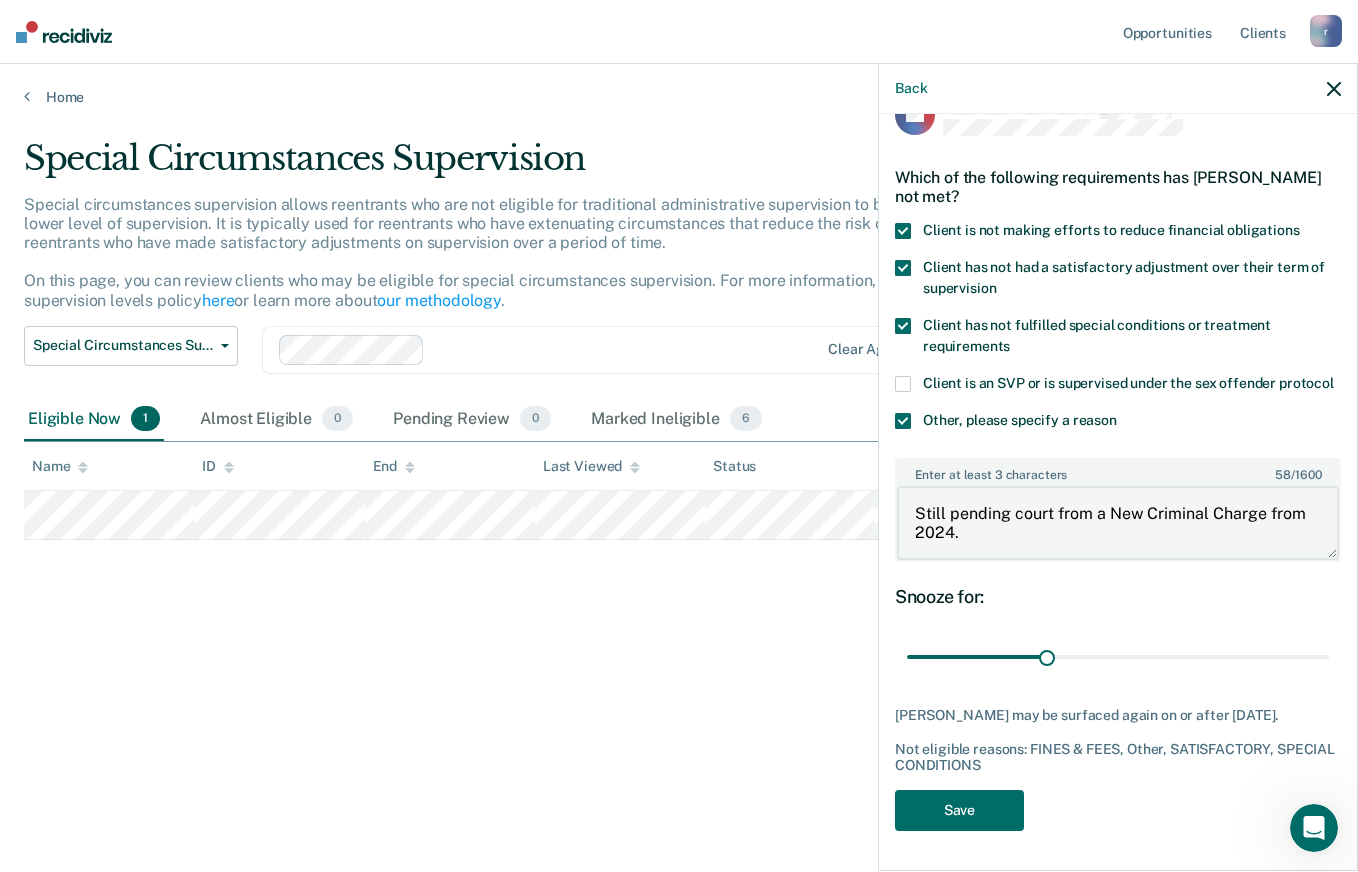scroll, scrollTop: 79, scrollLeft: 0, axis: vertical 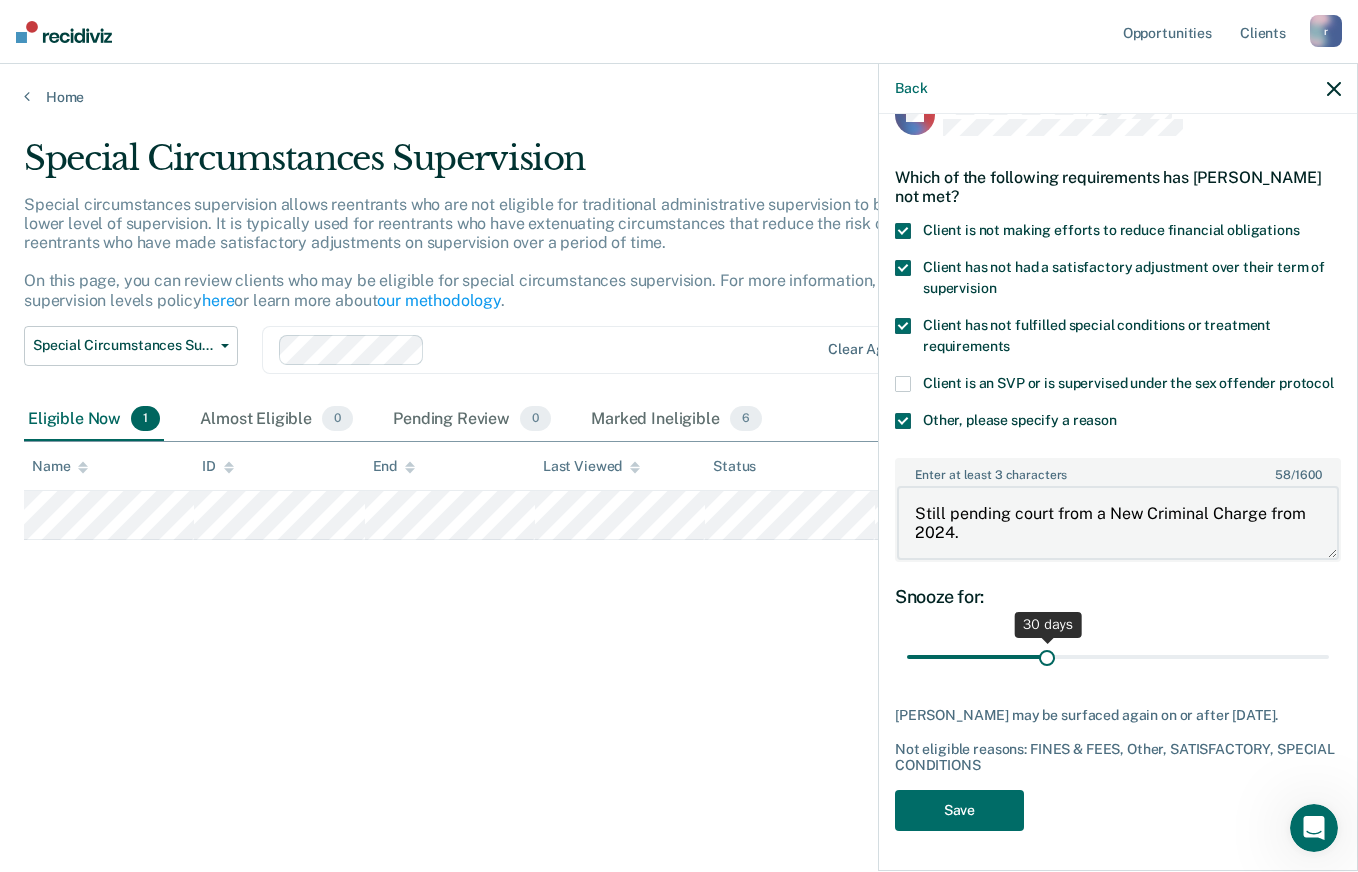 type on "Still pending court from a New Criminal Charge from 2024." 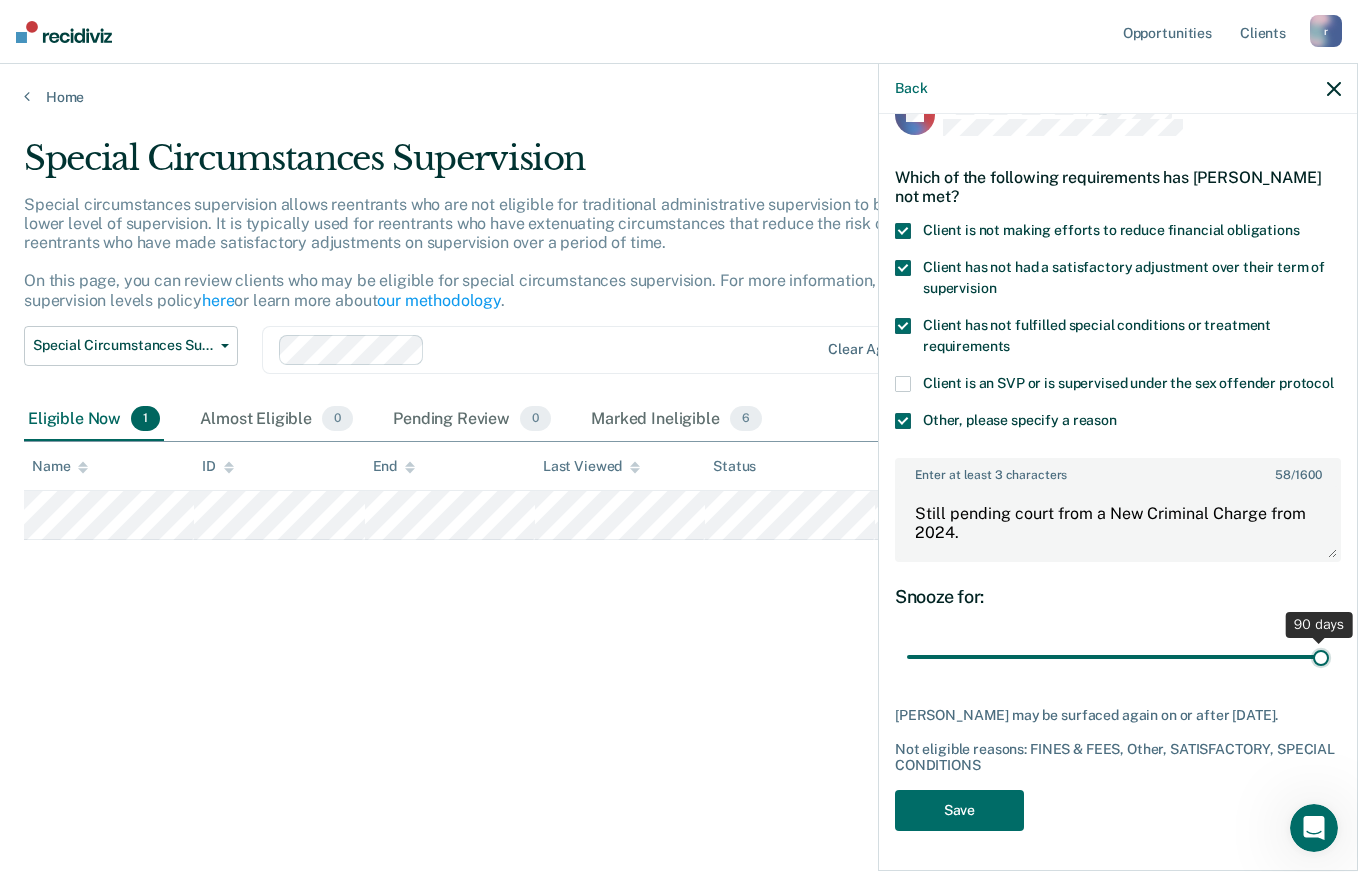 drag, startPoint x: 1042, startPoint y: 635, endPoint x: 1346, endPoint y: 651, distance: 304.42078 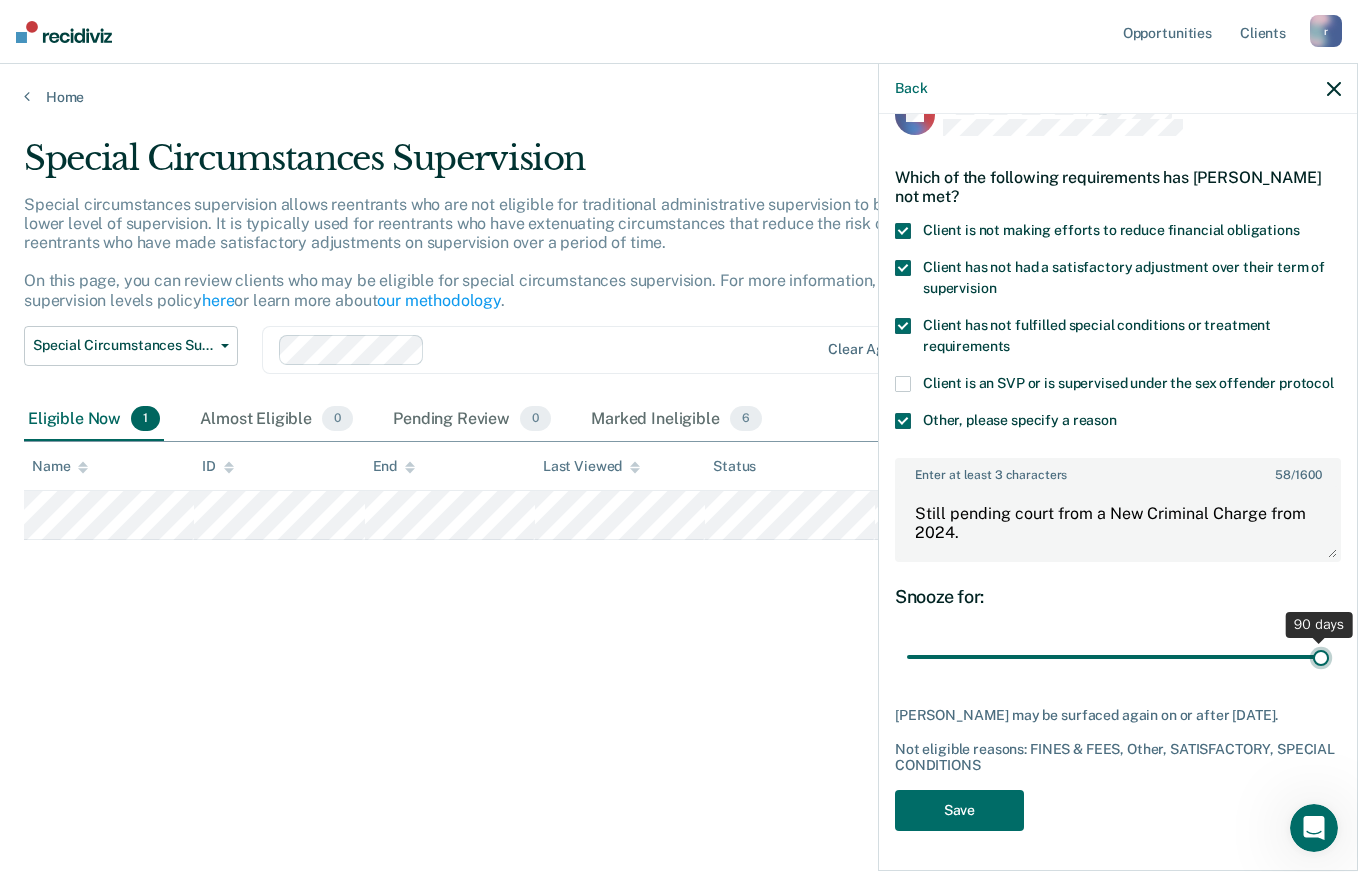 type on "90" 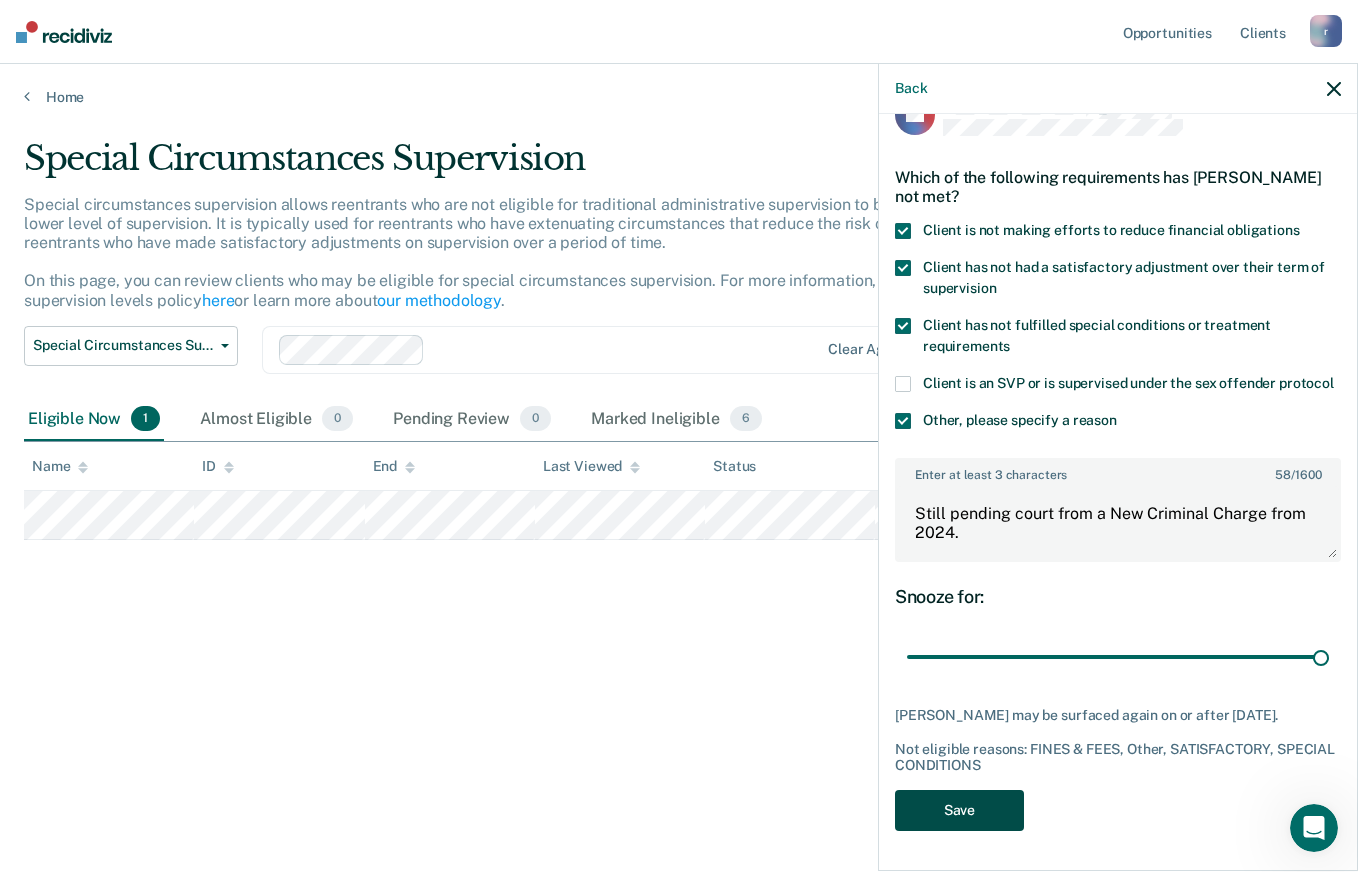 click on "Save" at bounding box center (959, 810) 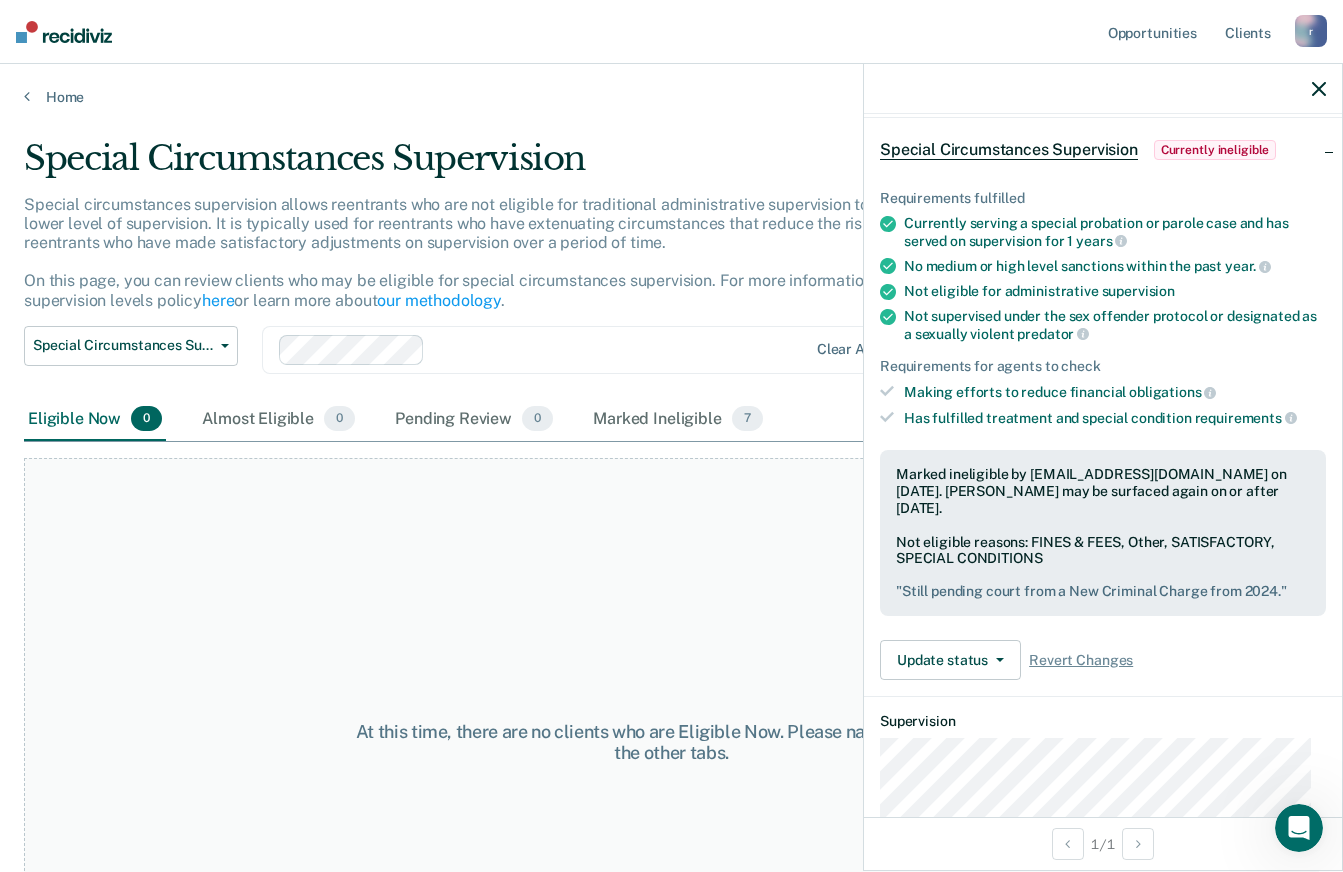 click 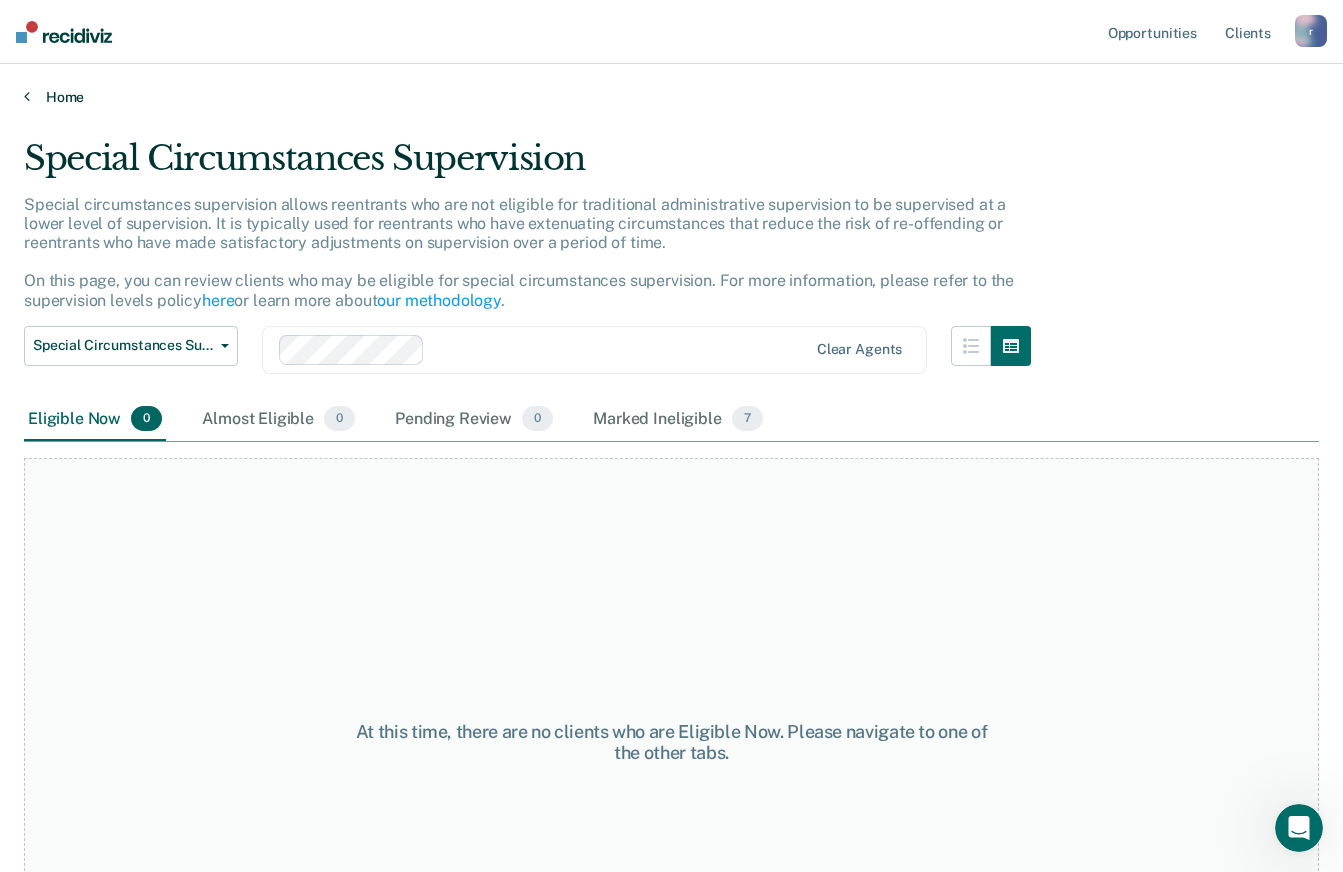 click on "Home" at bounding box center [671, 97] 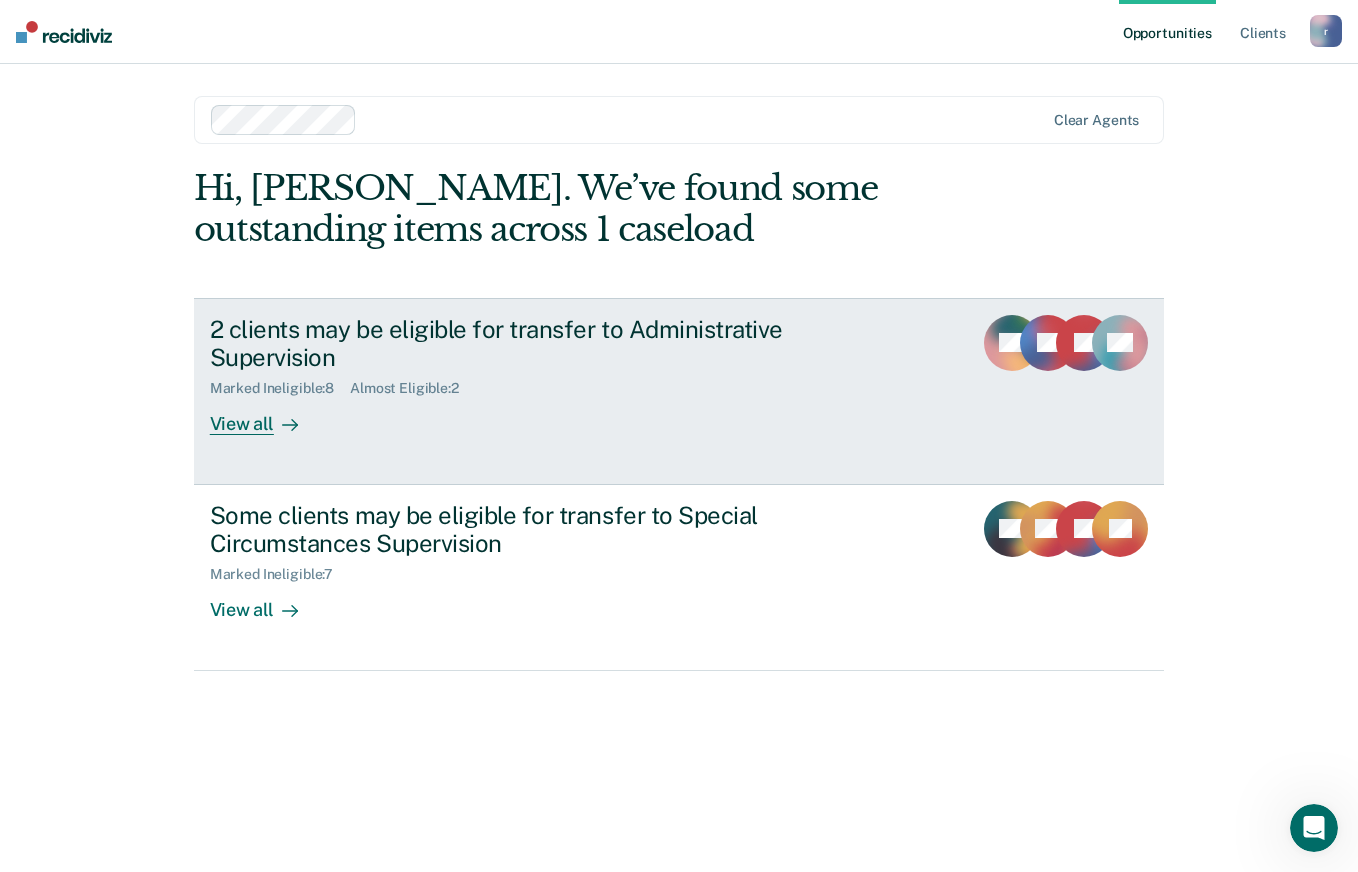 click on "View all" at bounding box center (266, 416) 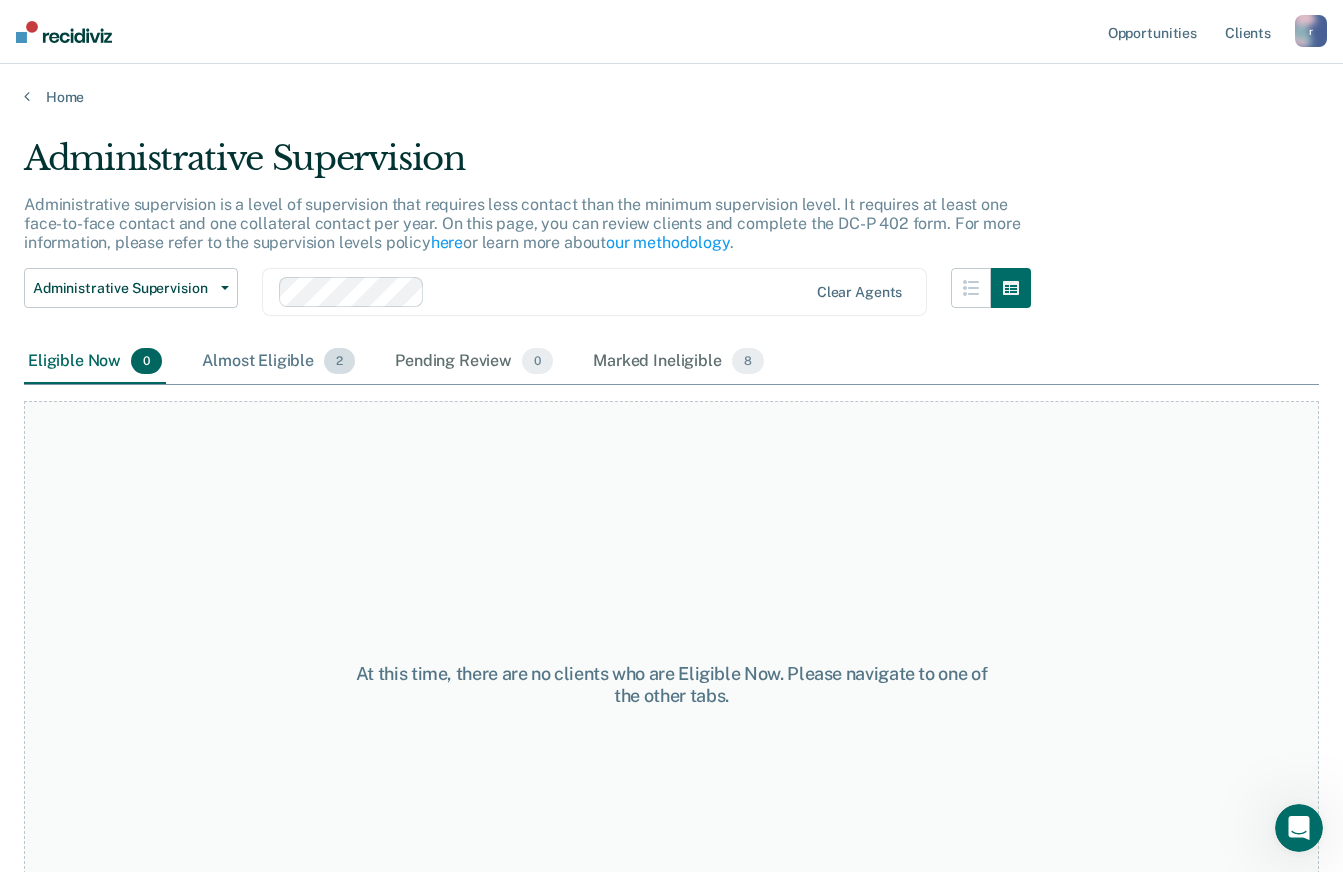 click on "Almost Eligible 2" at bounding box center [278, 362] 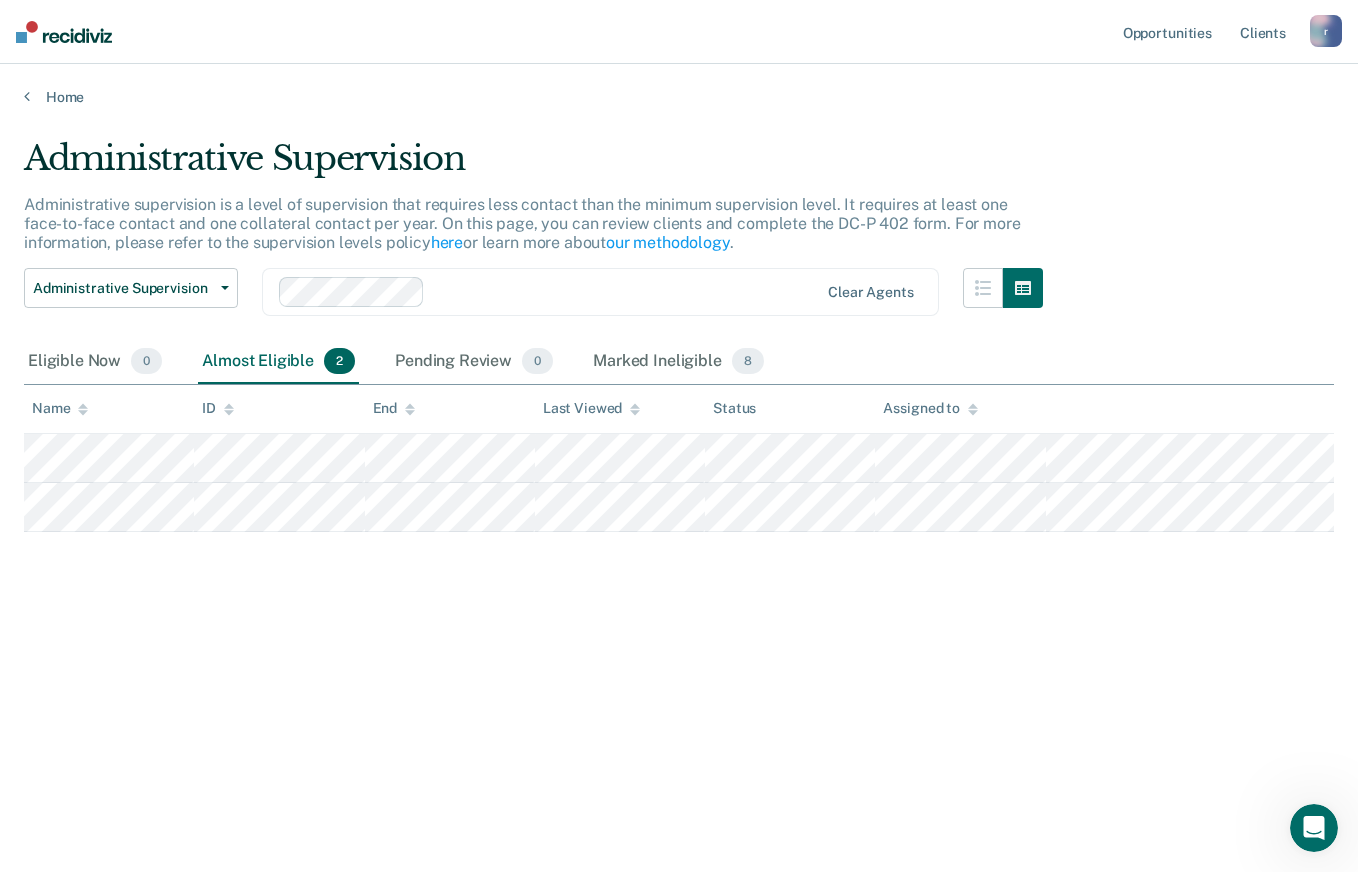 click on "Almost Eligible 2" at bounding box center [278, 362] 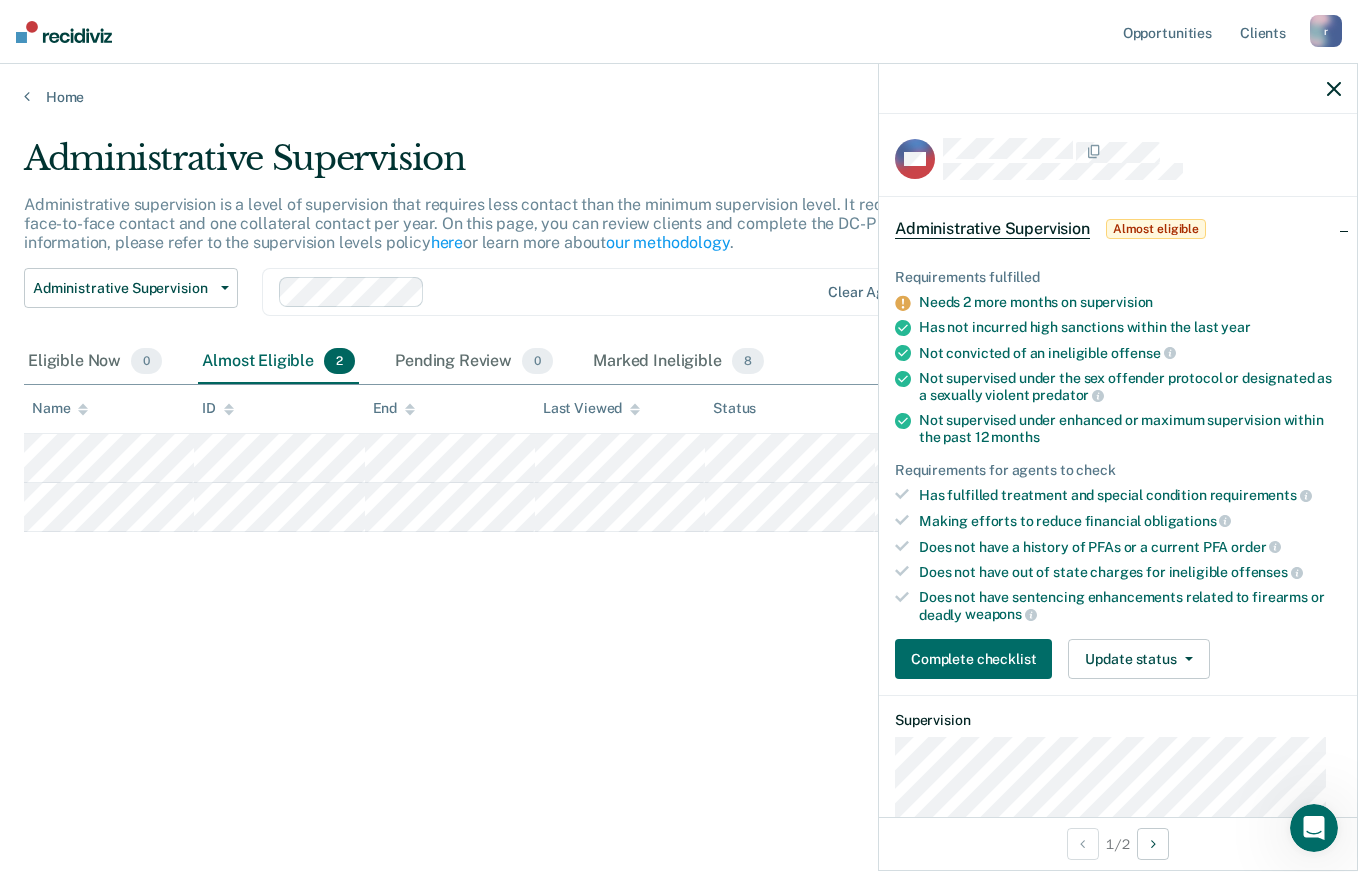 click 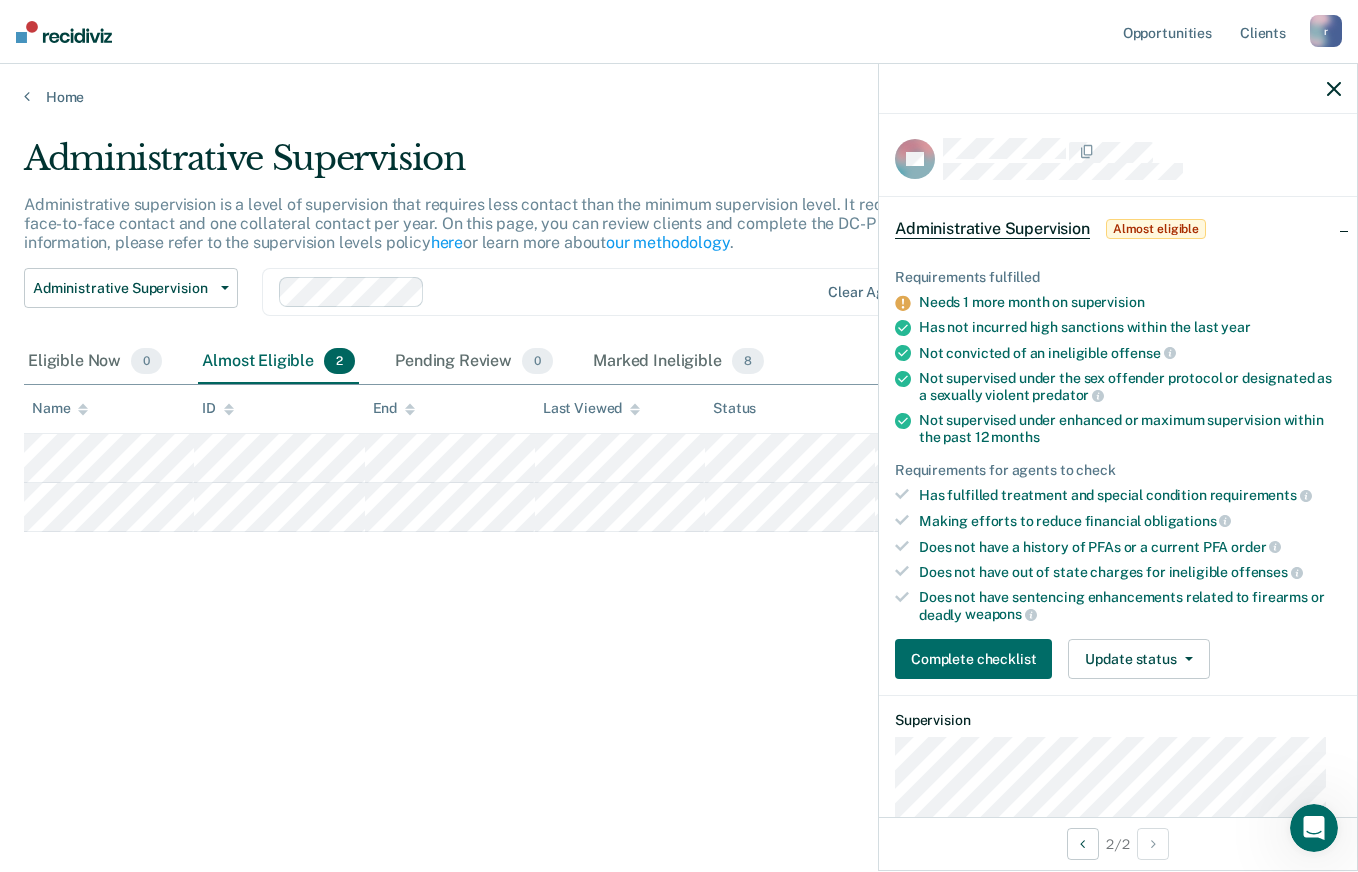 click on "Administrative Supervision   Administrative supervision is a level of supervision that requires less contact than the minimum supervision level. It requires at least one face-to-face contact and one collateral contact per year. On this page, you can review clients and complete the DC-P 402 form. For more information, please refer to the supervision levels policy  here  or learn more about  our methodology . Administrative Supervision Administrative Supervision Special Circumstances Supervision Clear   agents Eligible Now 0 Almost Eligible 2 Pending Review 0 Marked Ineligible 8
To pick up a draggable item, press the space bar.
While dragging, use the arrow keys to move the item.
Press space again to drop the item in its new position, or press escape to cancel.
Name ID End Last Viewed Status Assigned to" at bounding box center (679, 486) 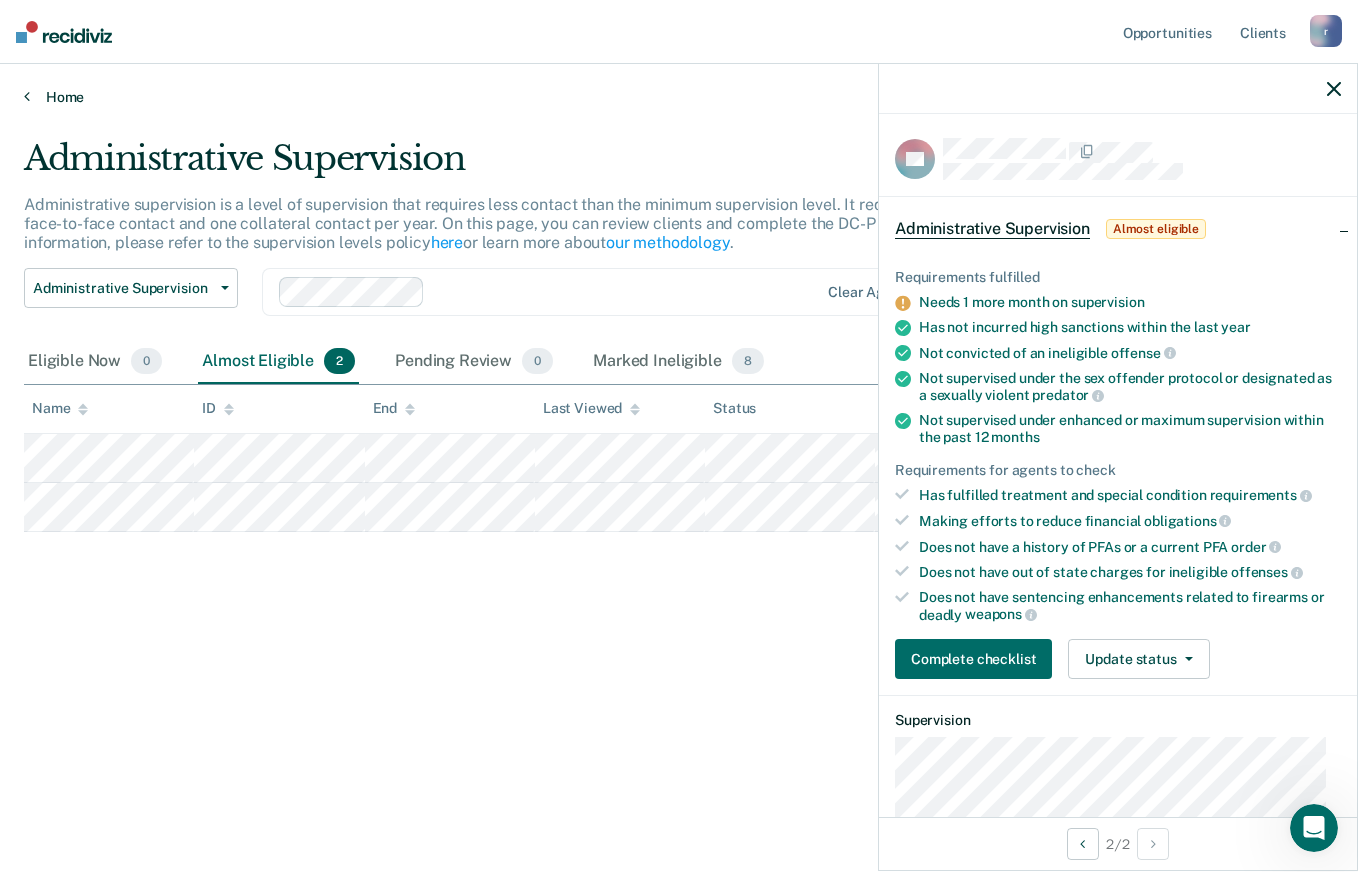click on "Home" at bounding box center (679, 97) 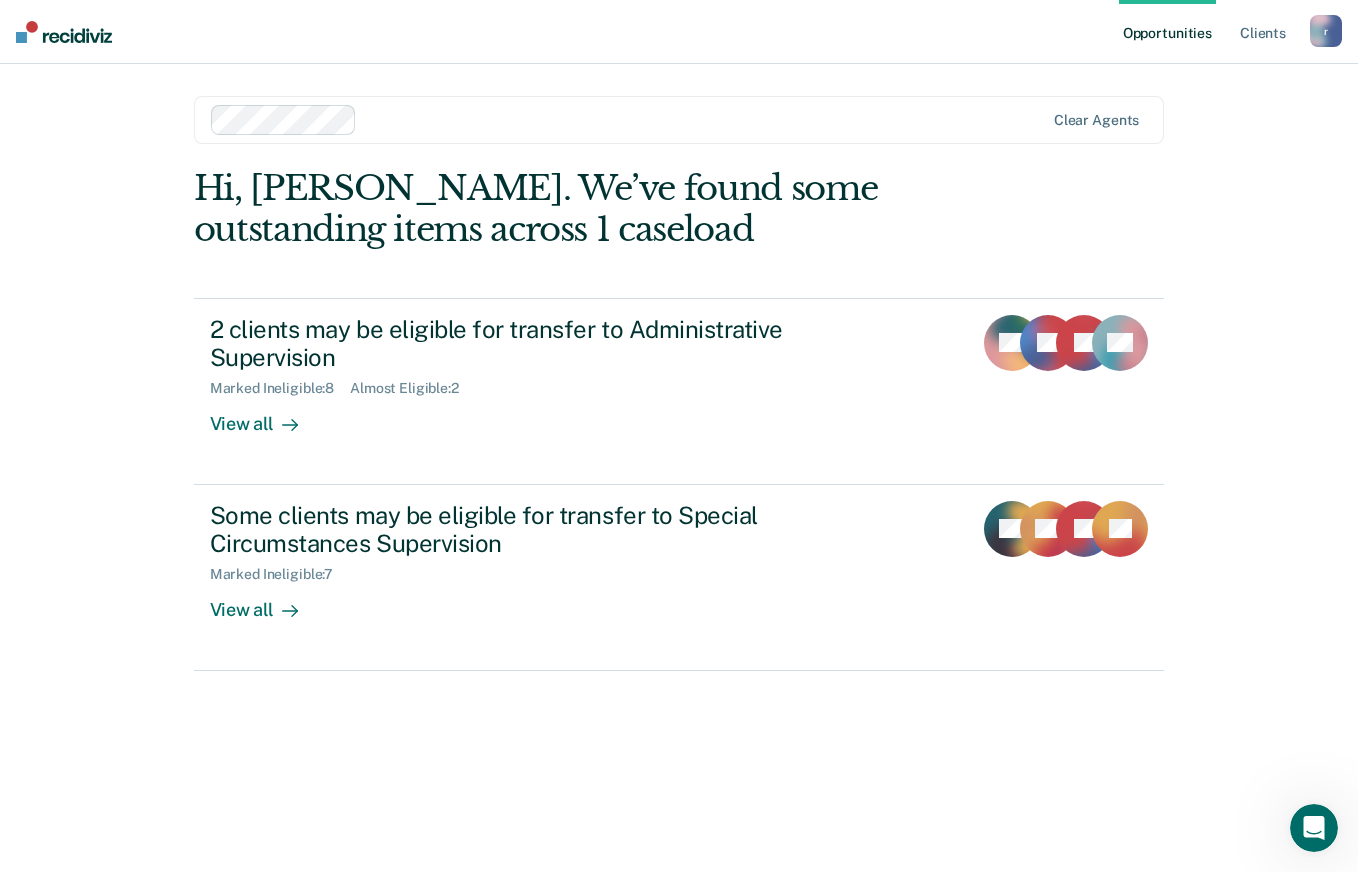 click on "r" at bounding box center (1326, 31) 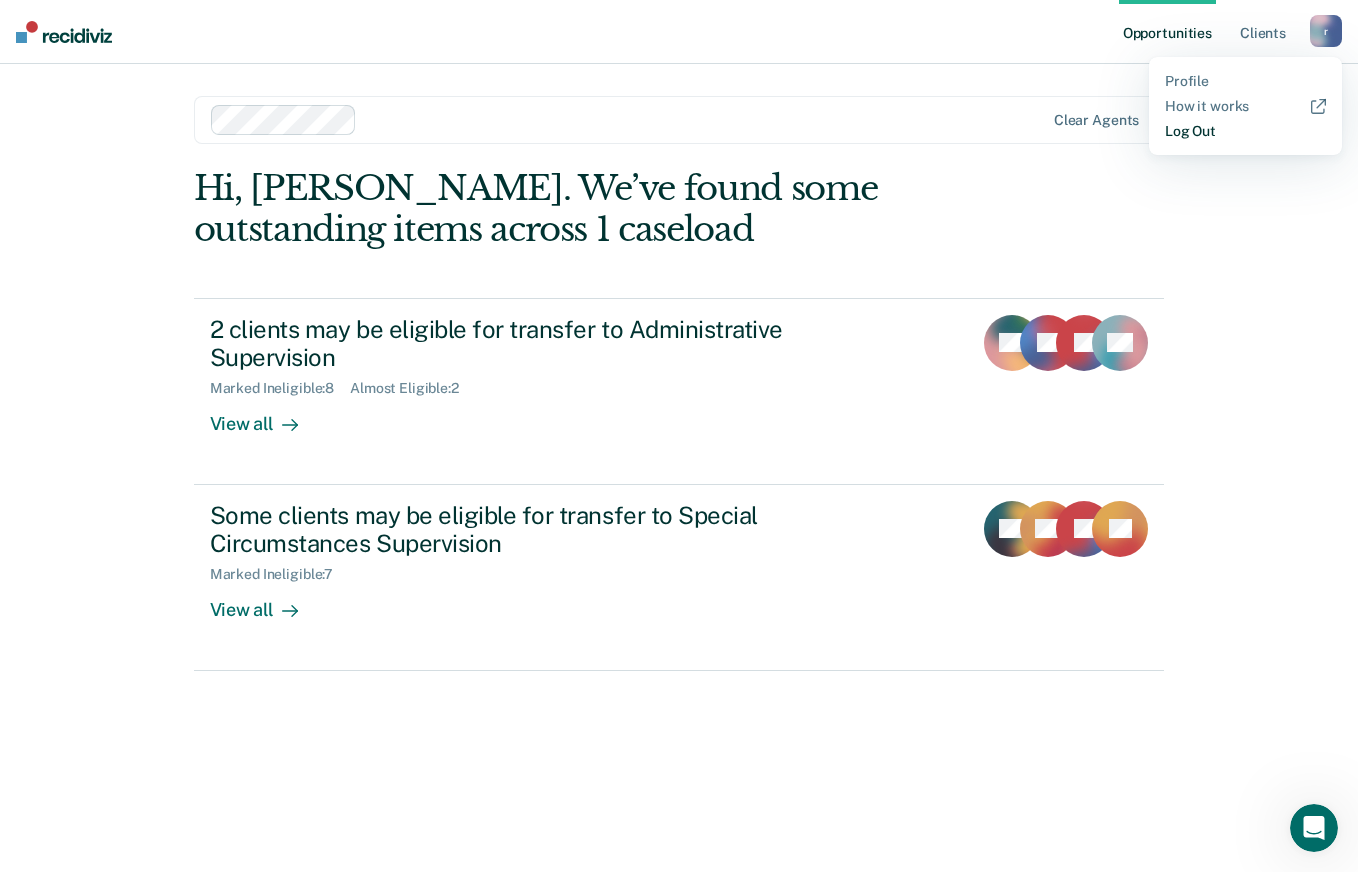 click on "Log Out" at bounding box center [1245, 131] 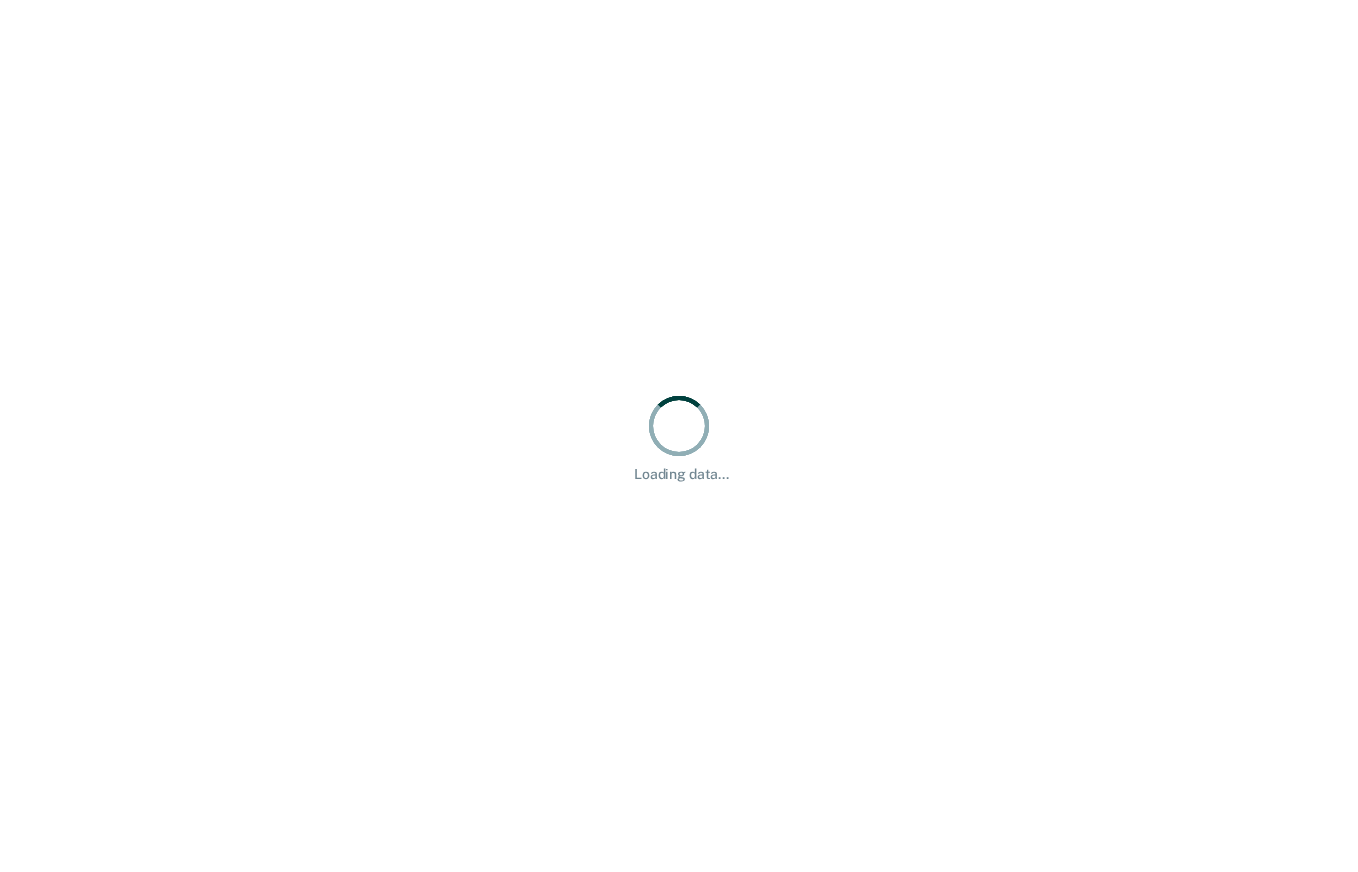 scroll, scrollTop: 0, scrollLeft: 0, axis: both 